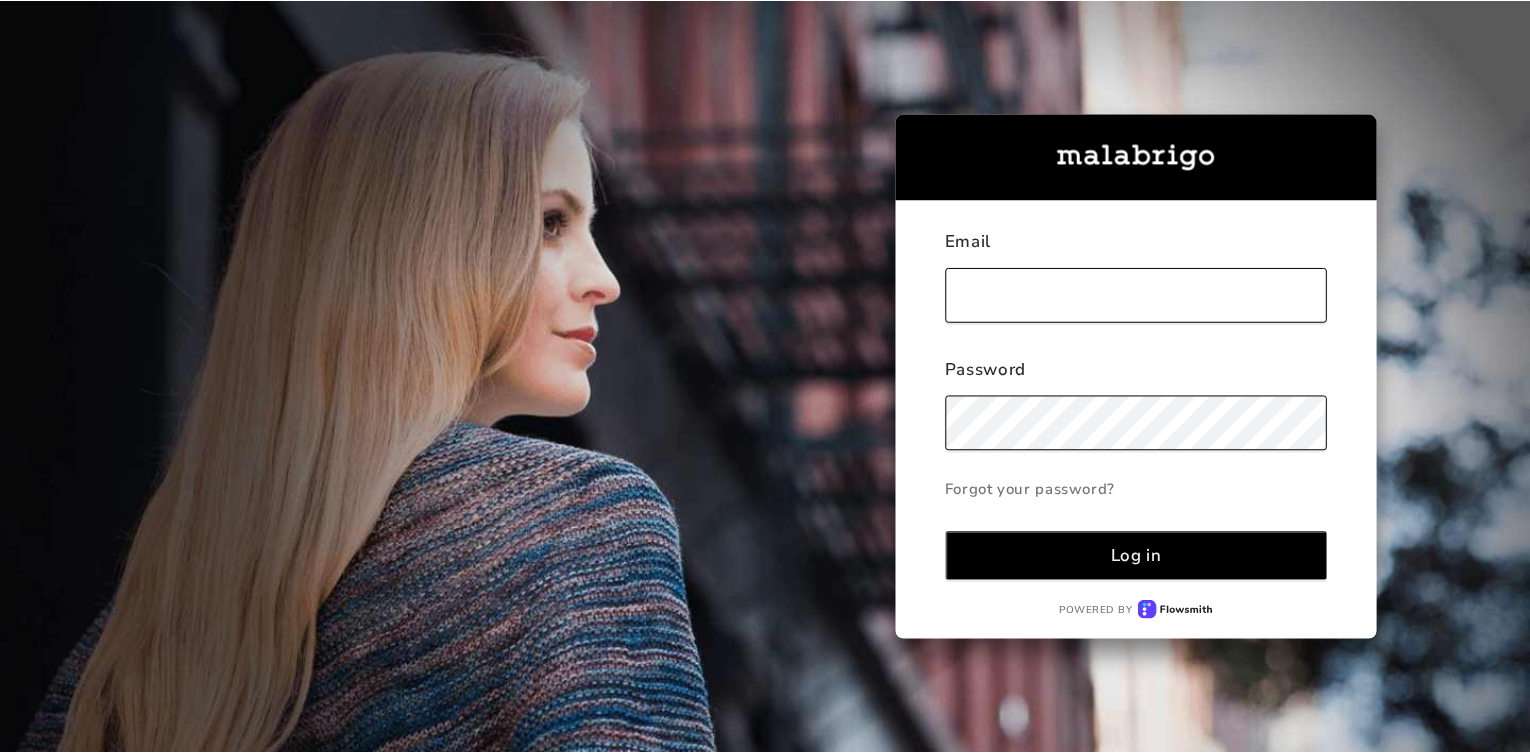 scroll, scrollTop: 0, scrollLeft: 0, axis: both 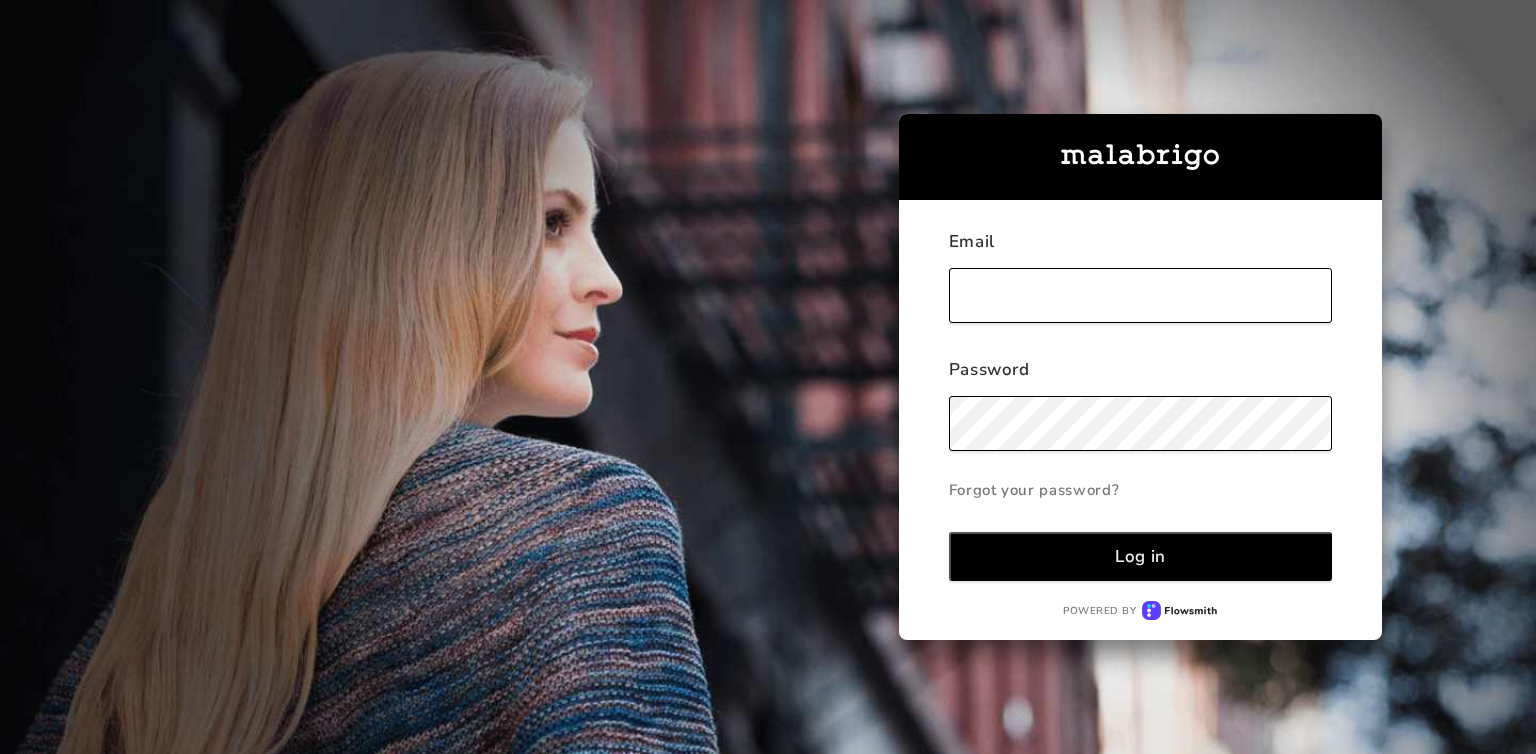 type on "[PERSON_NAME][EMAIL_ADDRESS][DOMAIN_NAME]" 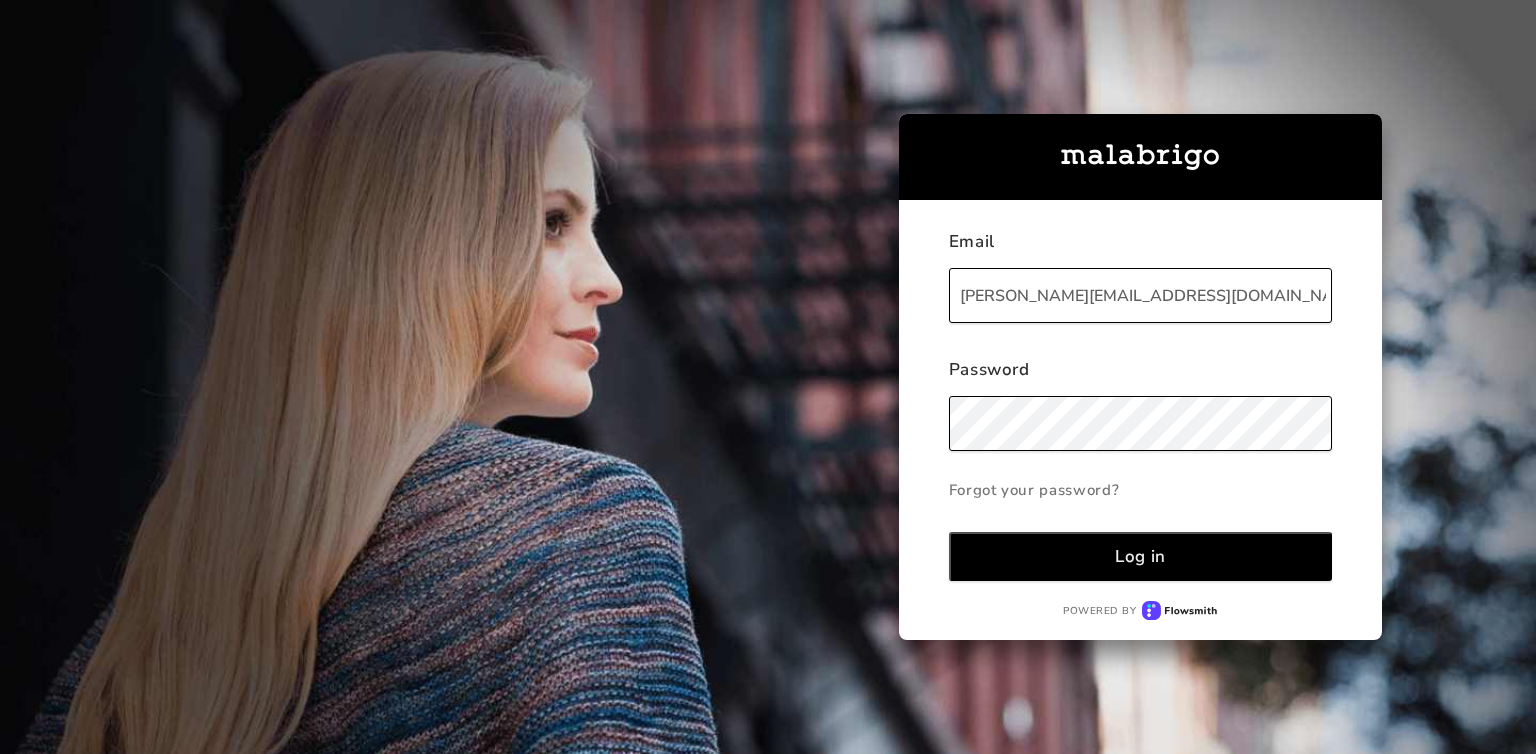 click on "Log in" at bounding box center [1141, 556] 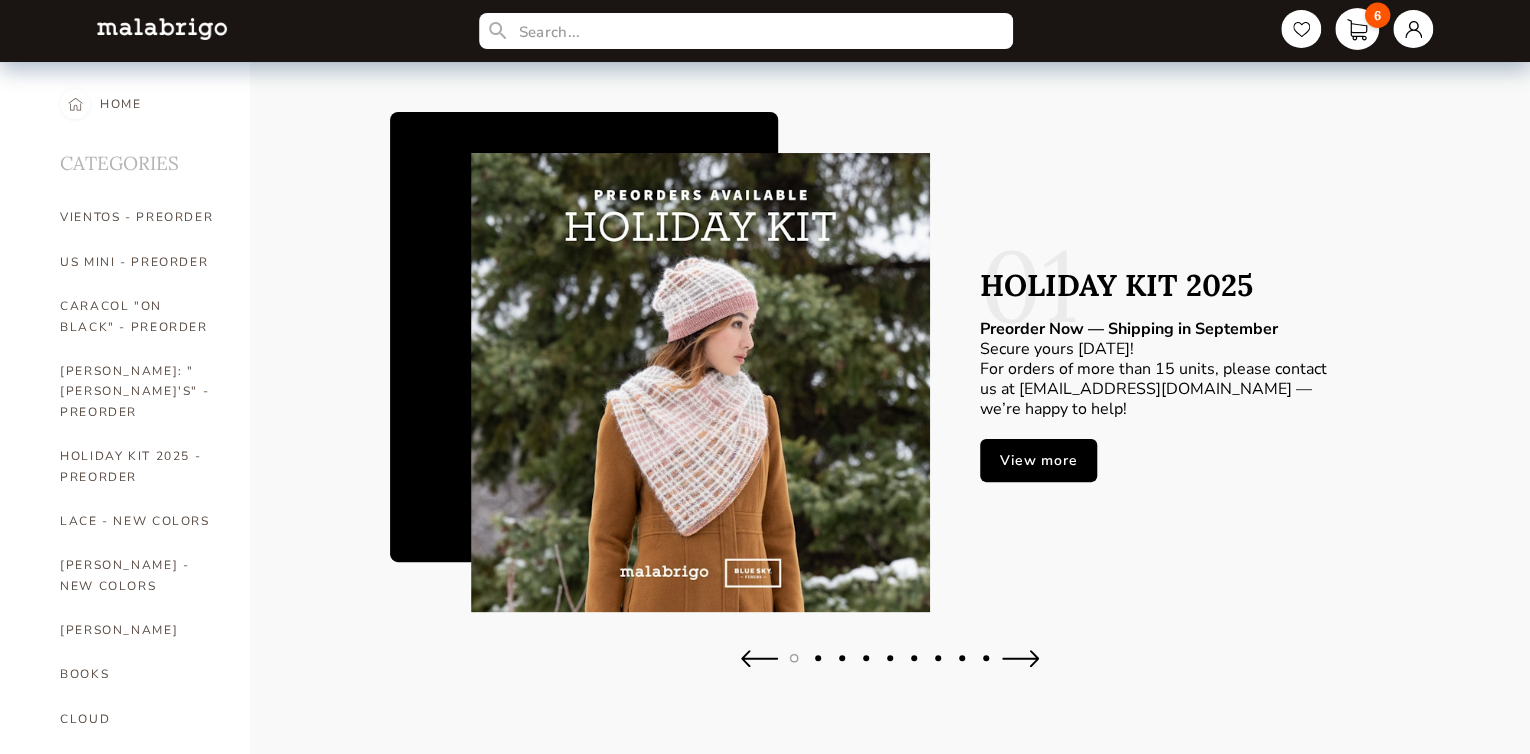click on "6" at bounding box center (1357, 29) 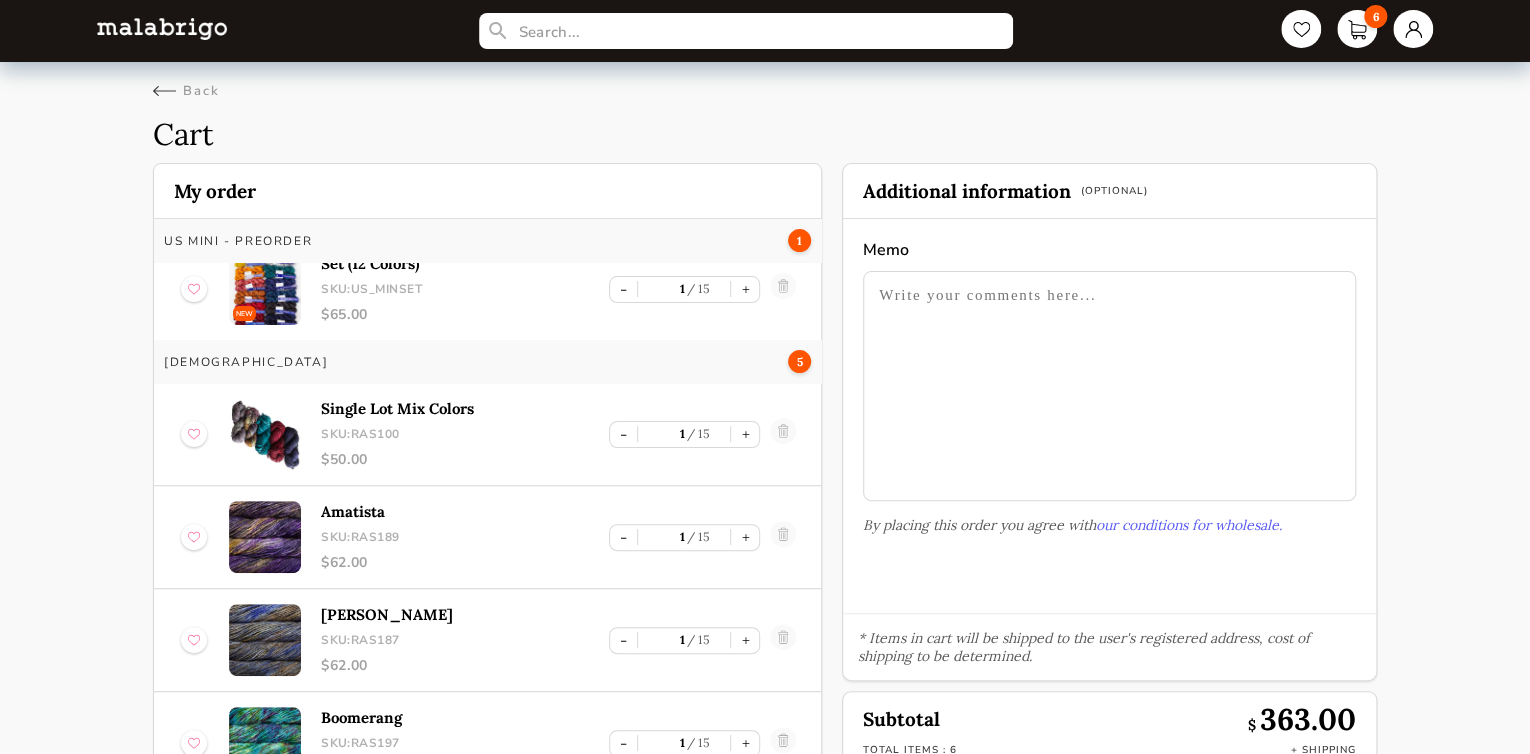 scroll, scrollTop: 0, scrollLeft: 0, axis: both 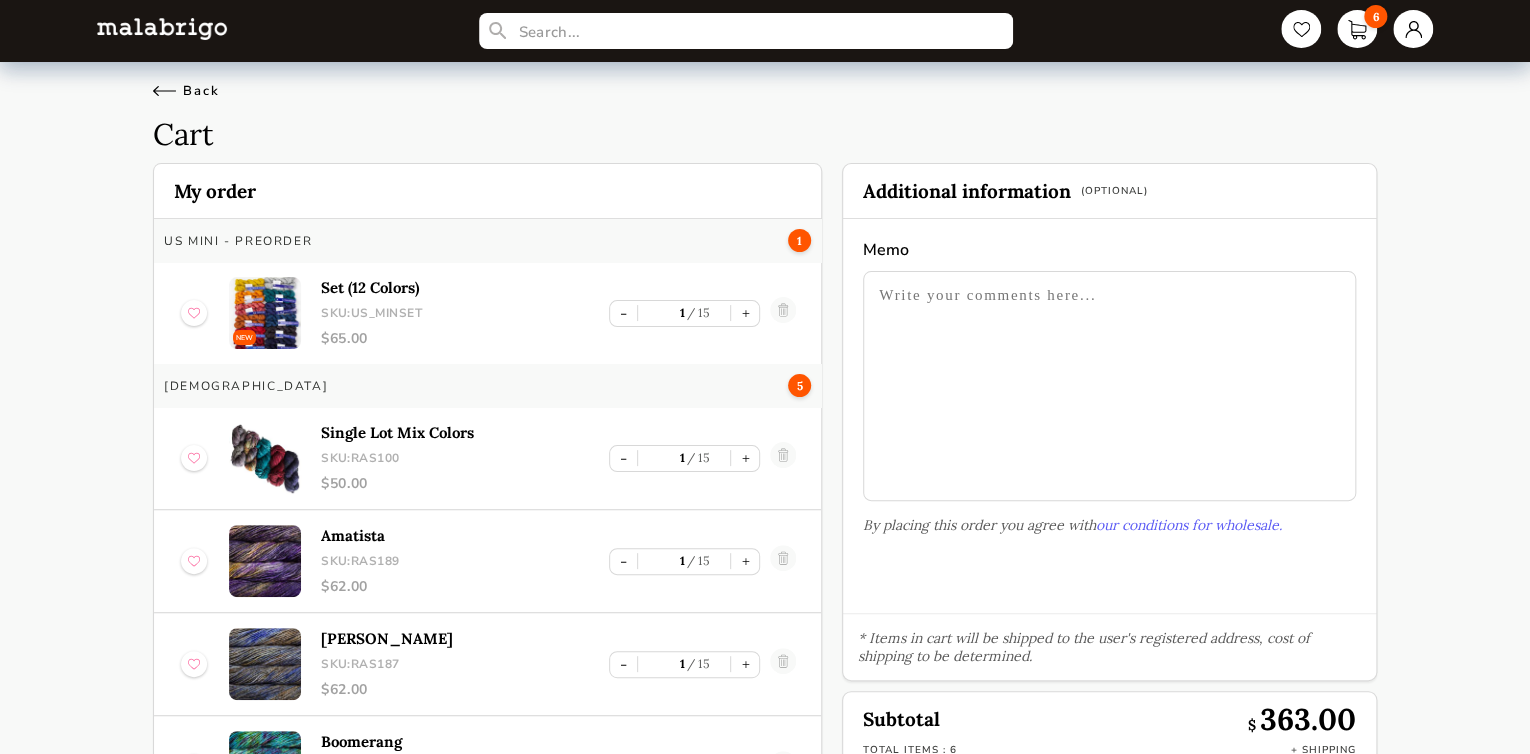 click on "Back" at bounding box center (186, 91) 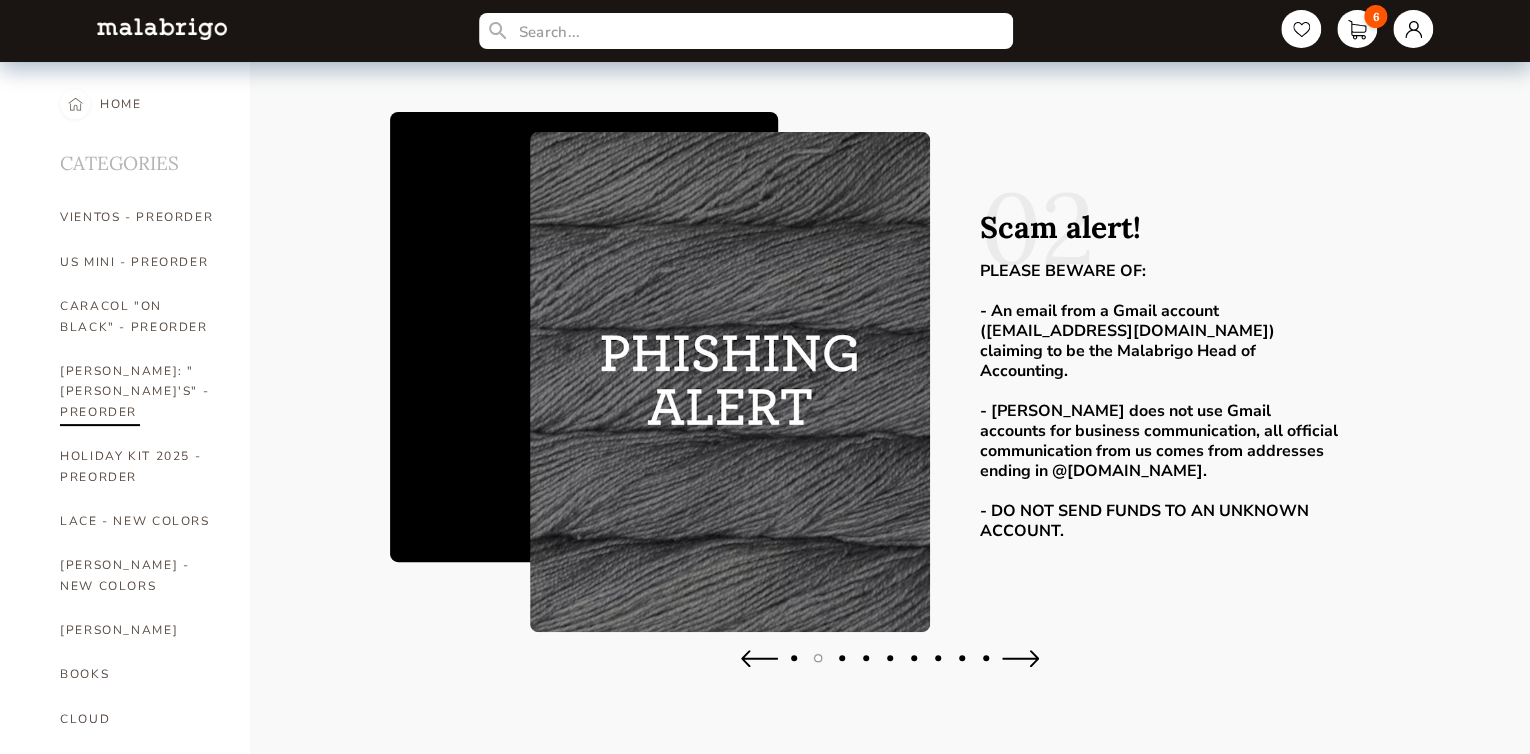click on "[PERSON_NAME]: "[PERSON_NAME]'S" - PREORDER" at bounding box center [140, 391] 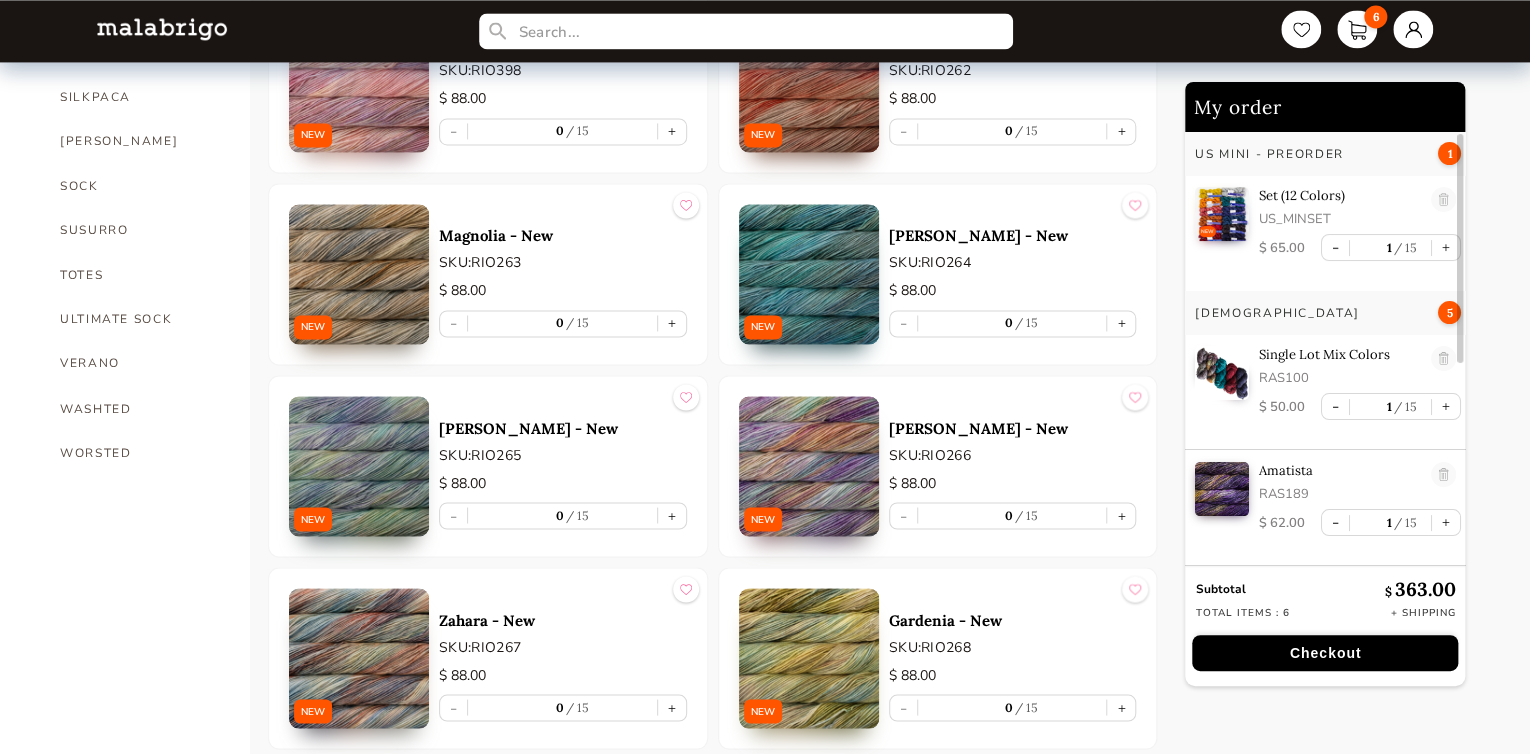 scroll, scrollTop: 1600, scrollLeft: 0, axis: vertical 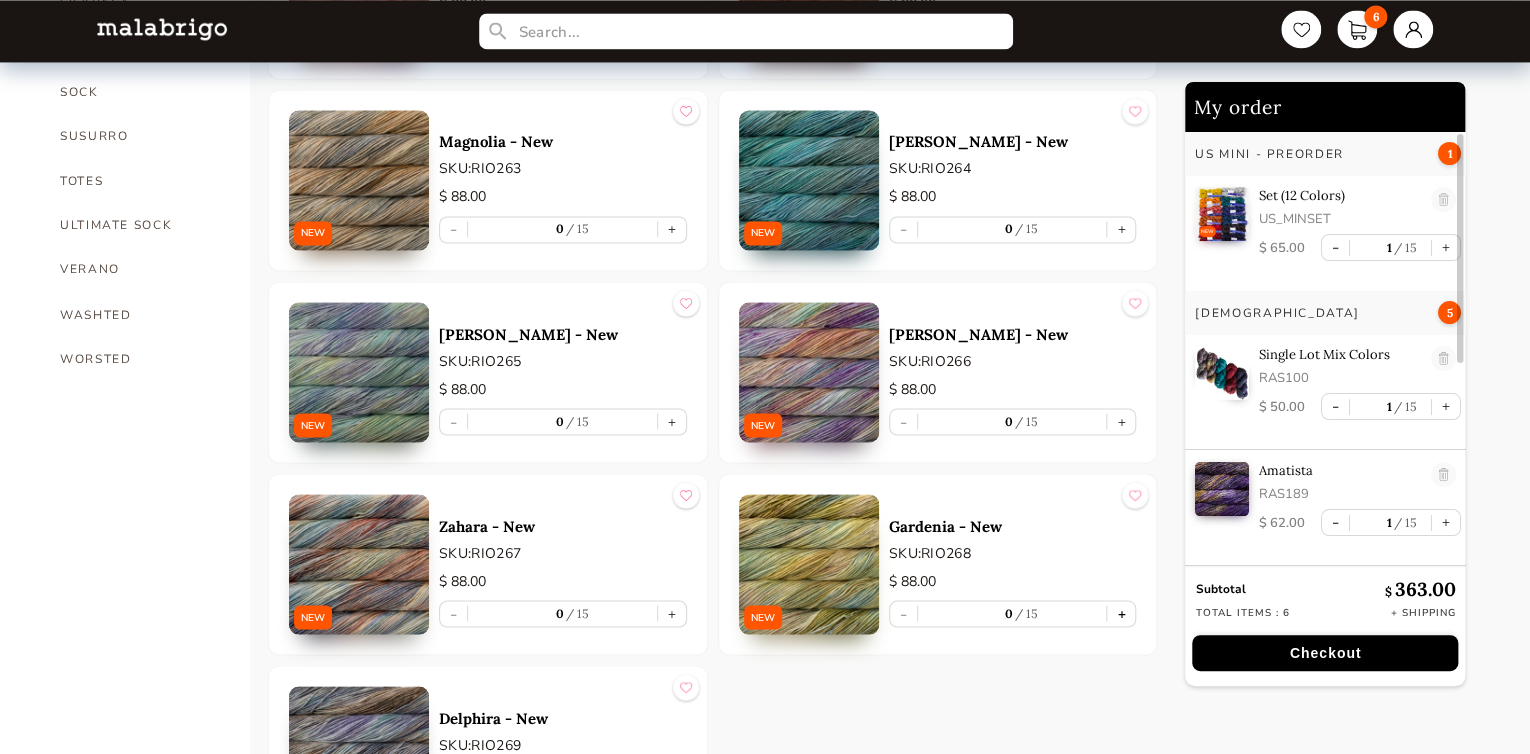click on "+" at bounding box center (1121, 613) 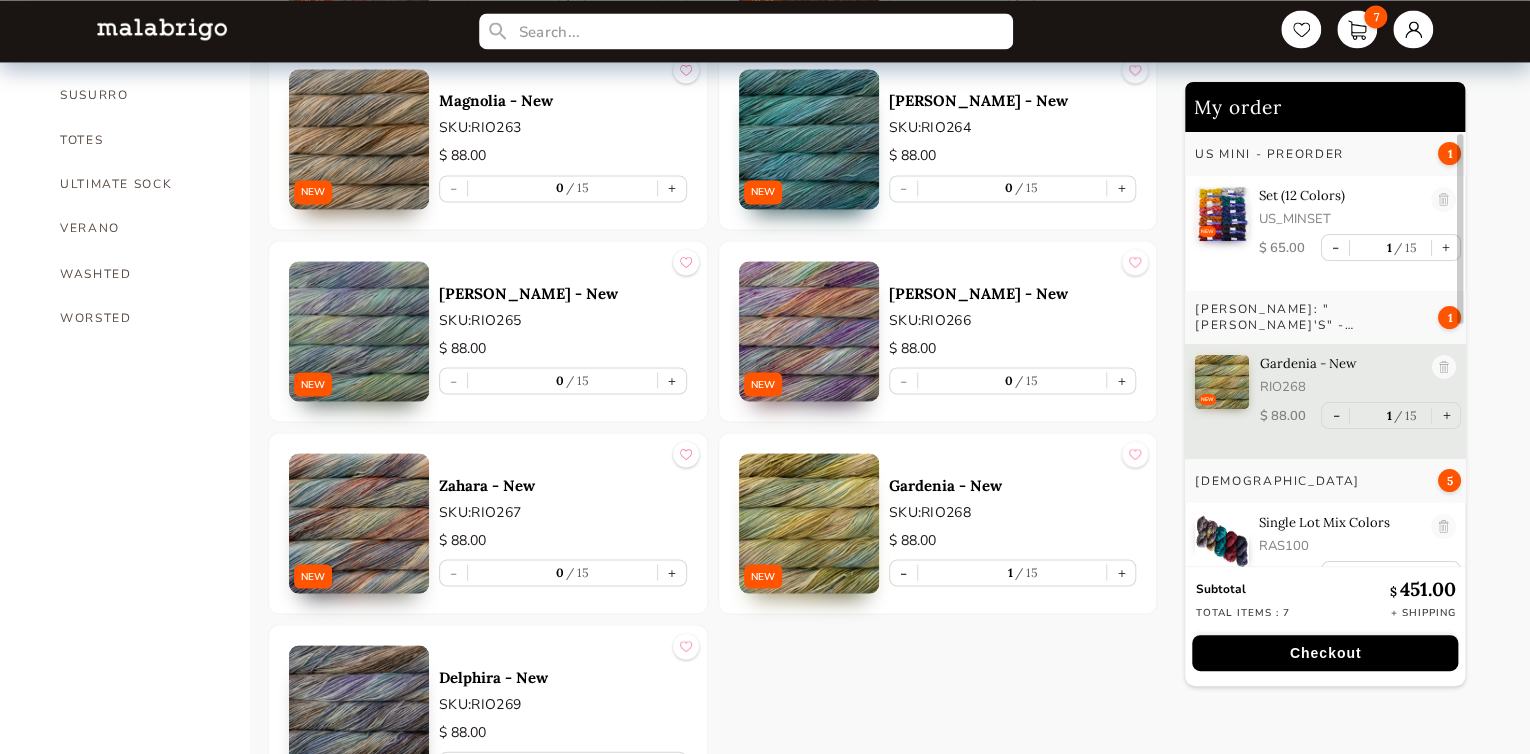 scroll, scrollTop: 1536, scrollLeft: 0, axis: vertical 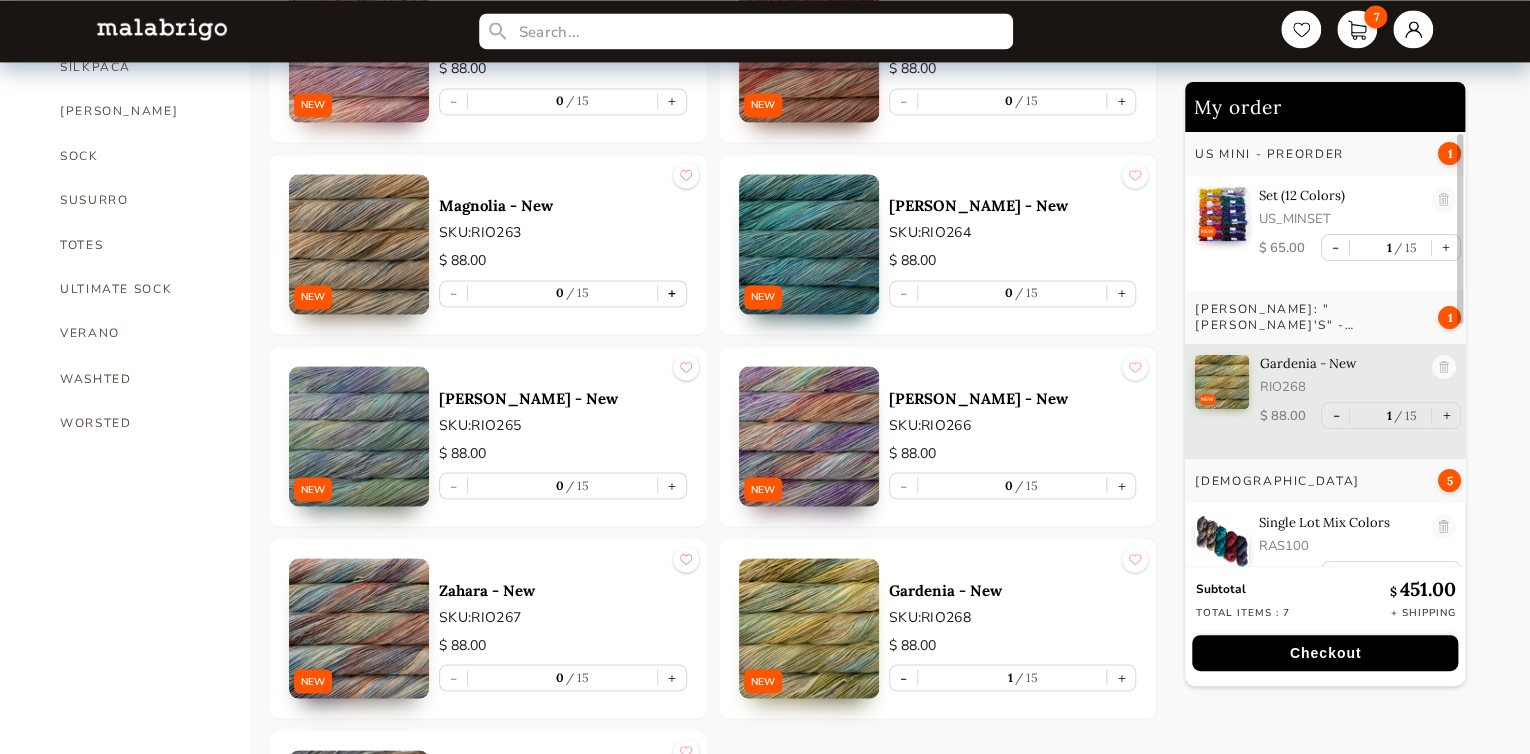 click on "+" at bounding box center (672, 293) 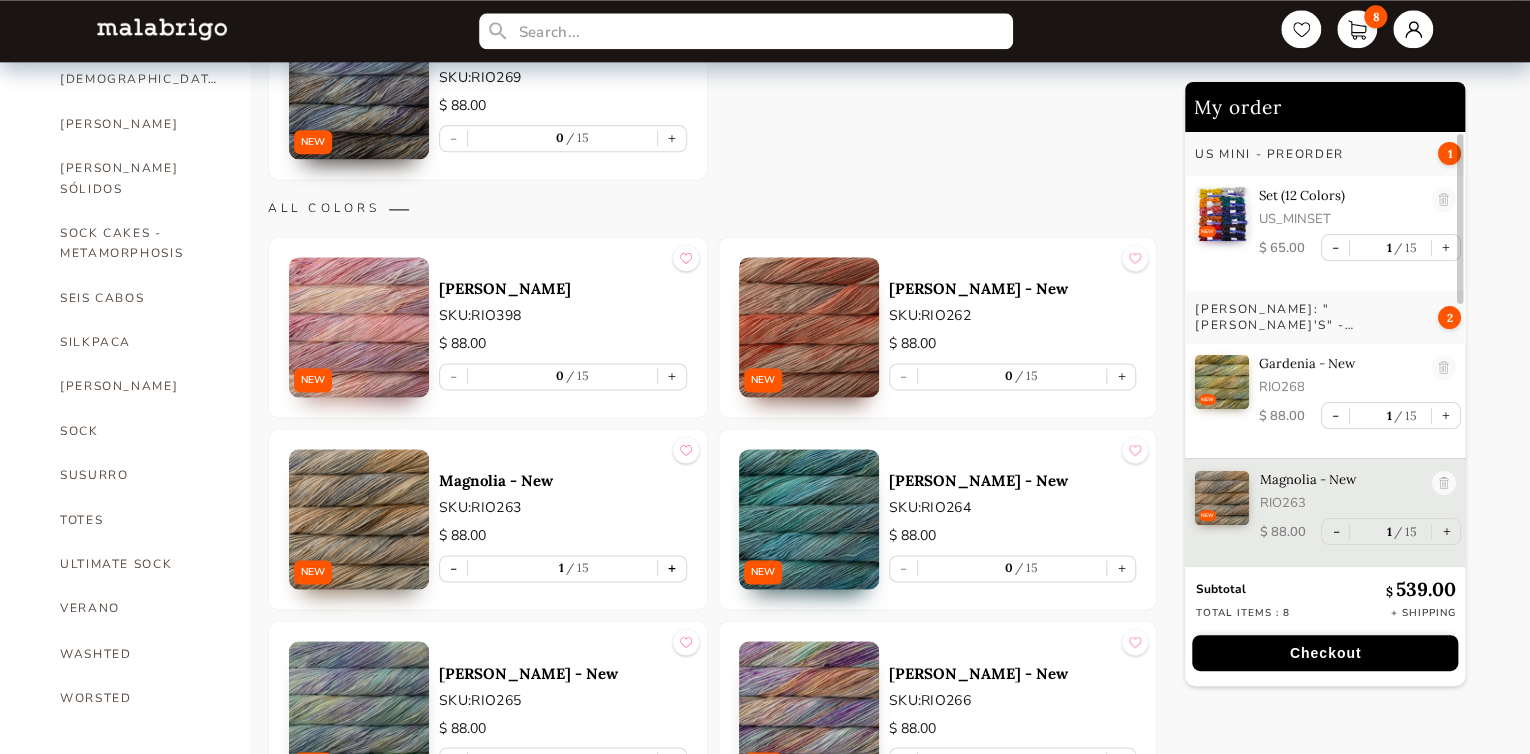 scroll, scrollTop: 1236, scrollLeft: 0, axis: vertical 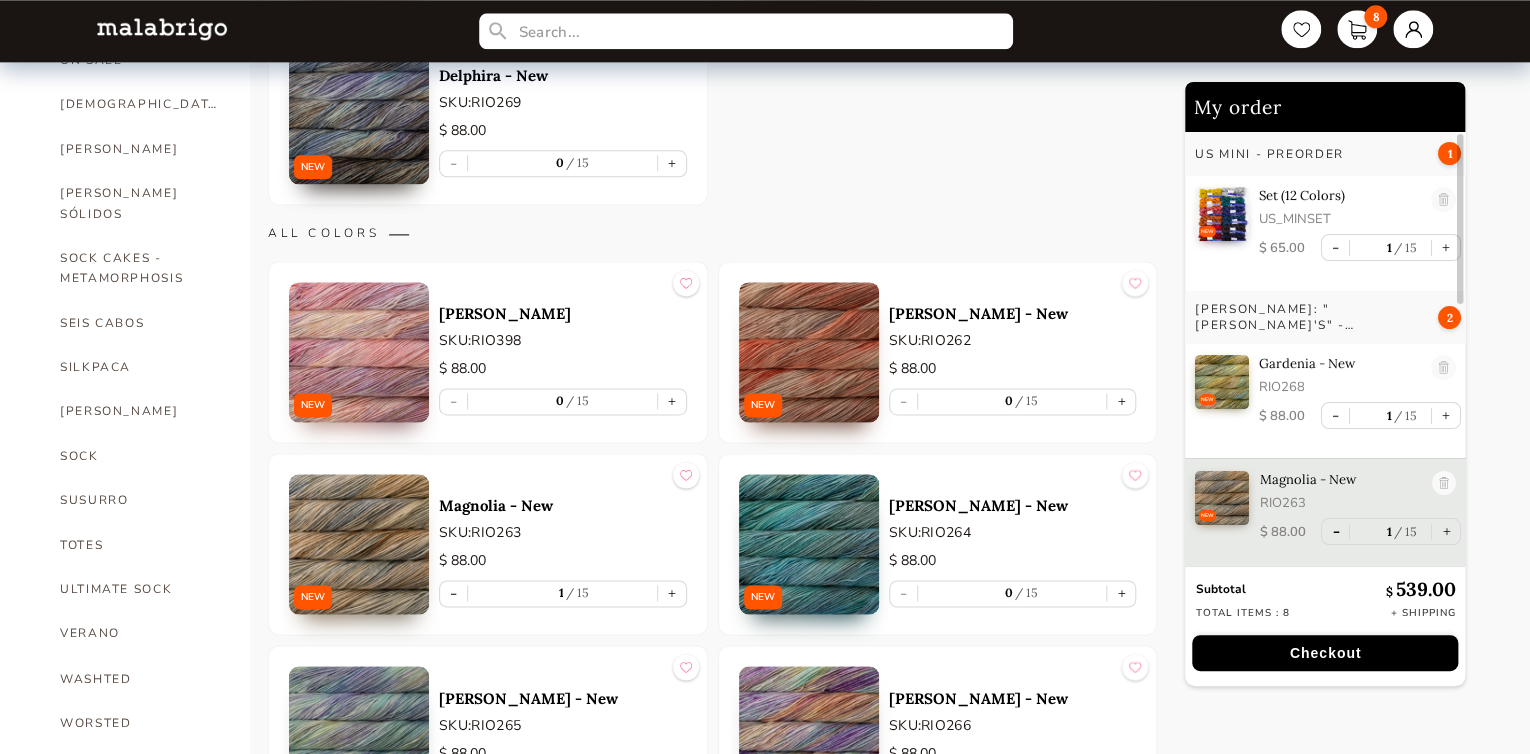 click on "-" at bounding box center [1335, 531] 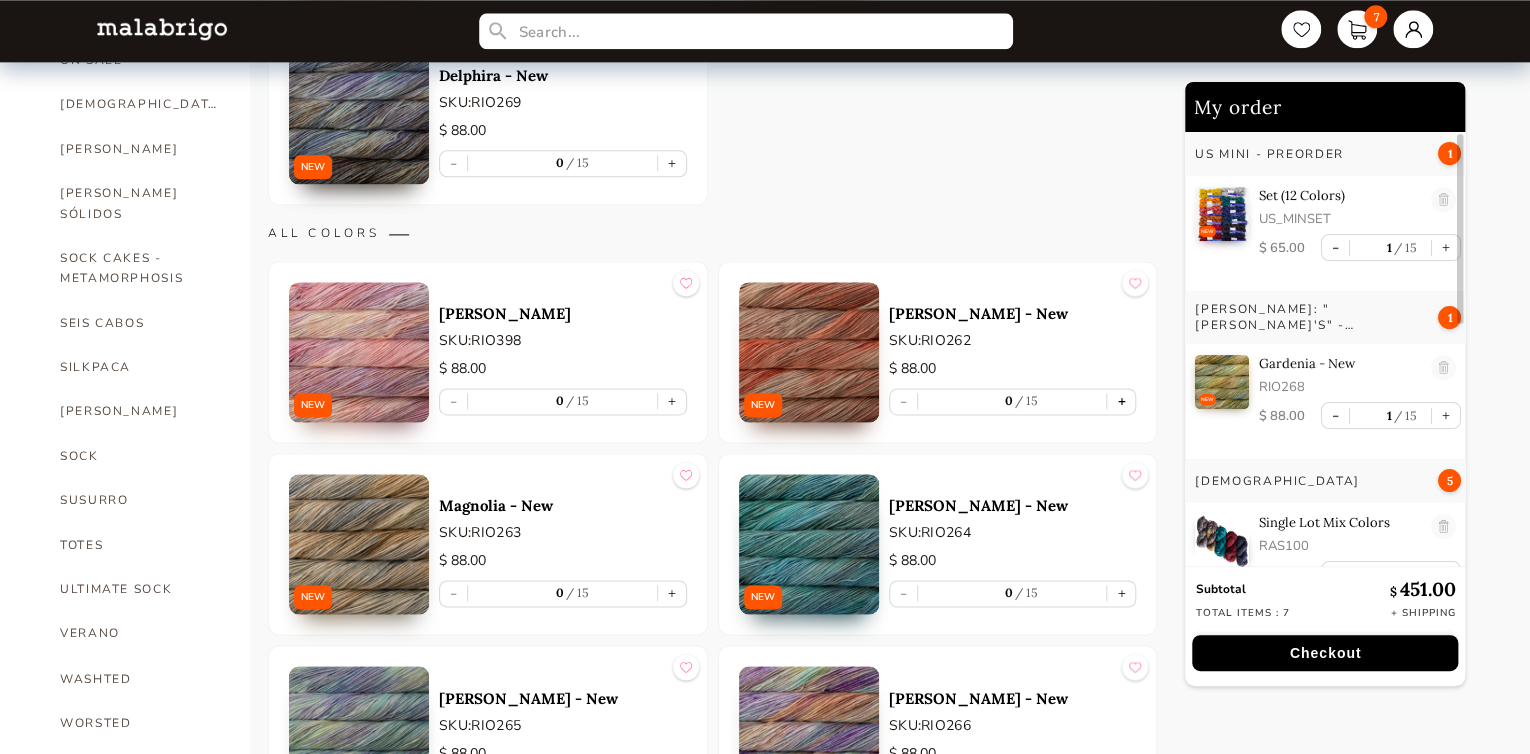click on "+" at bounding box center [1121, 401] 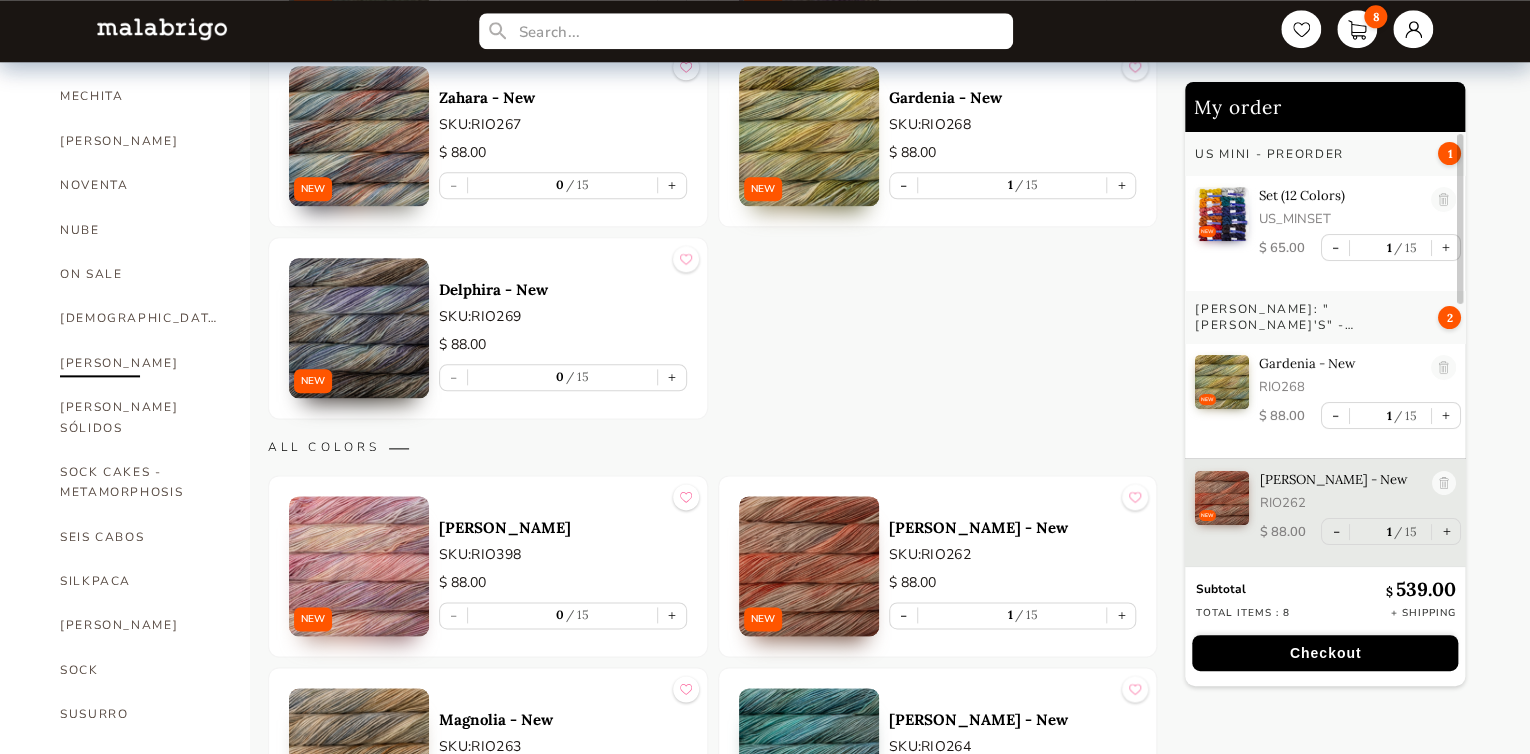 scroll, scrollTop: 936, scrollLeft: 0, axis: vertical 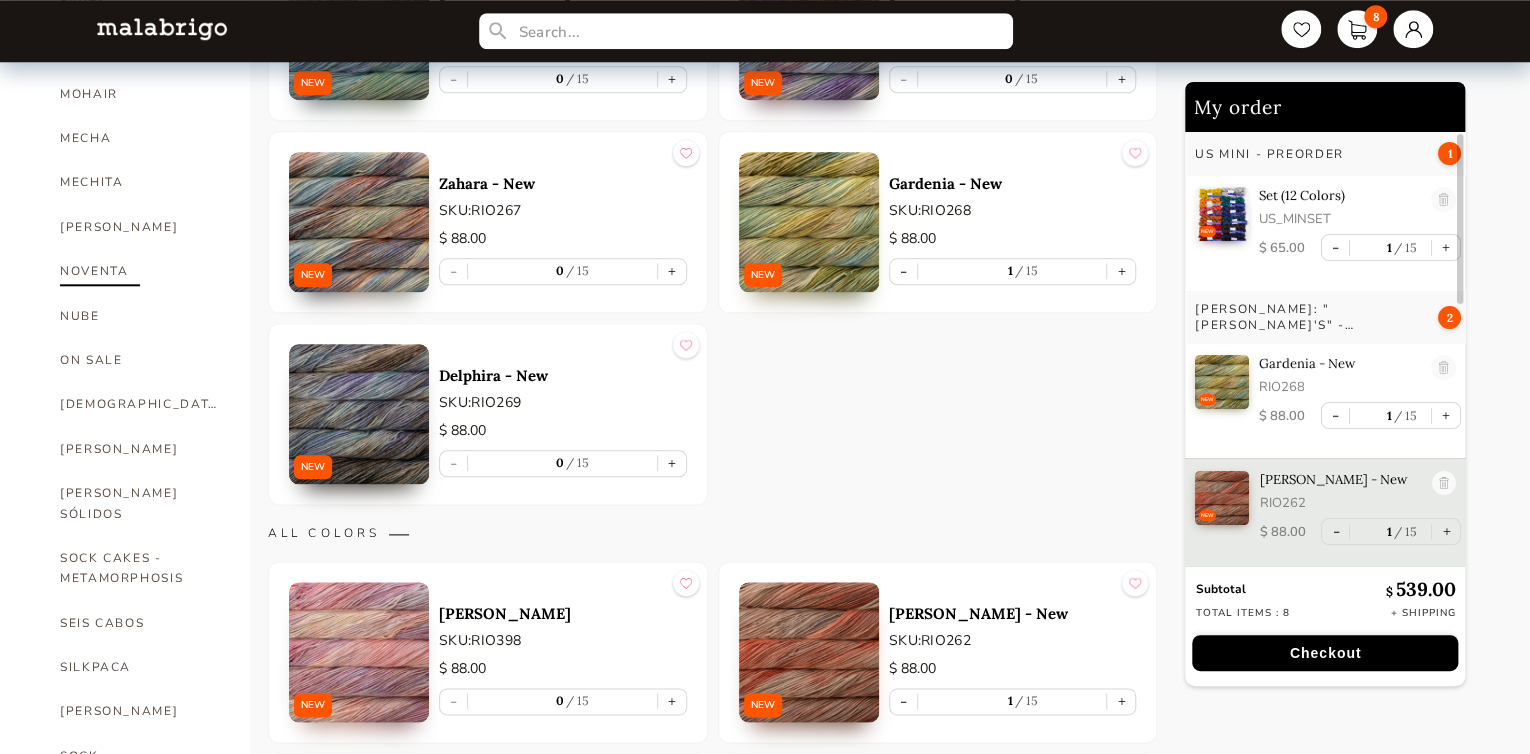 click on "NOVENTA" at bounding box center (140, 271) 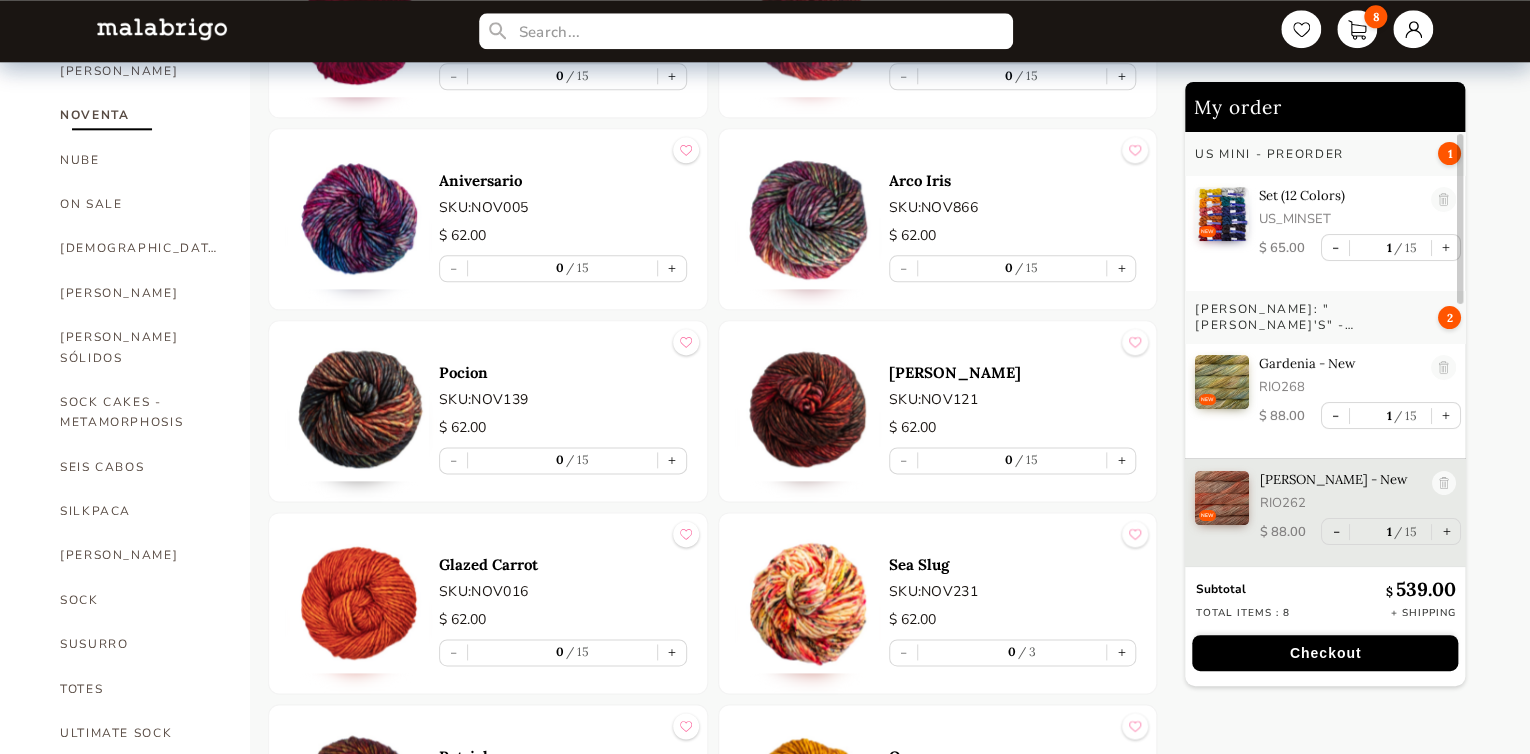scroll, scrollTop: 1100, scrollLeft: 0, axis: vertical 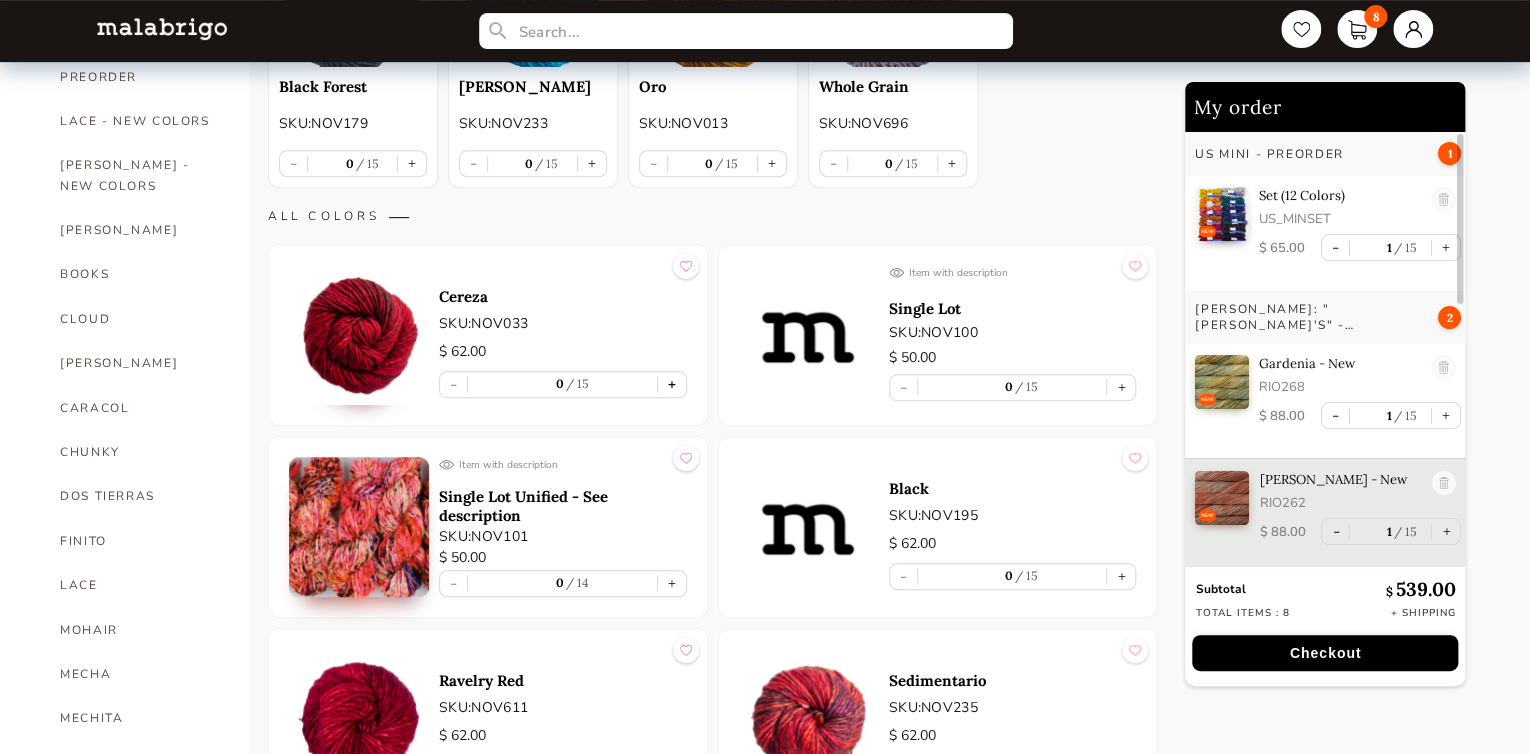 click on "+" at bounding box center (672, 384) 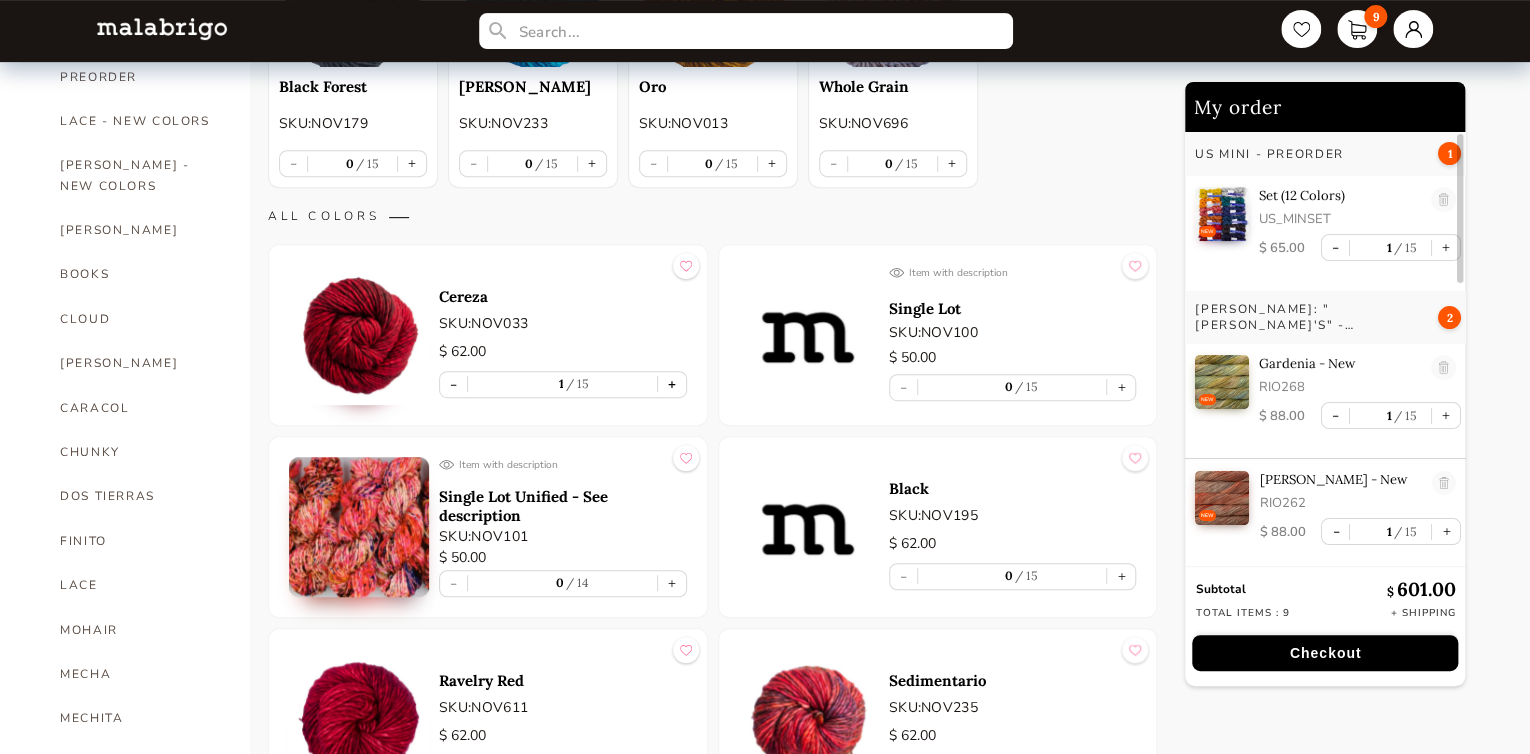 scroll, scrollTop: 5, scrollLeft: 0, axis: vertical 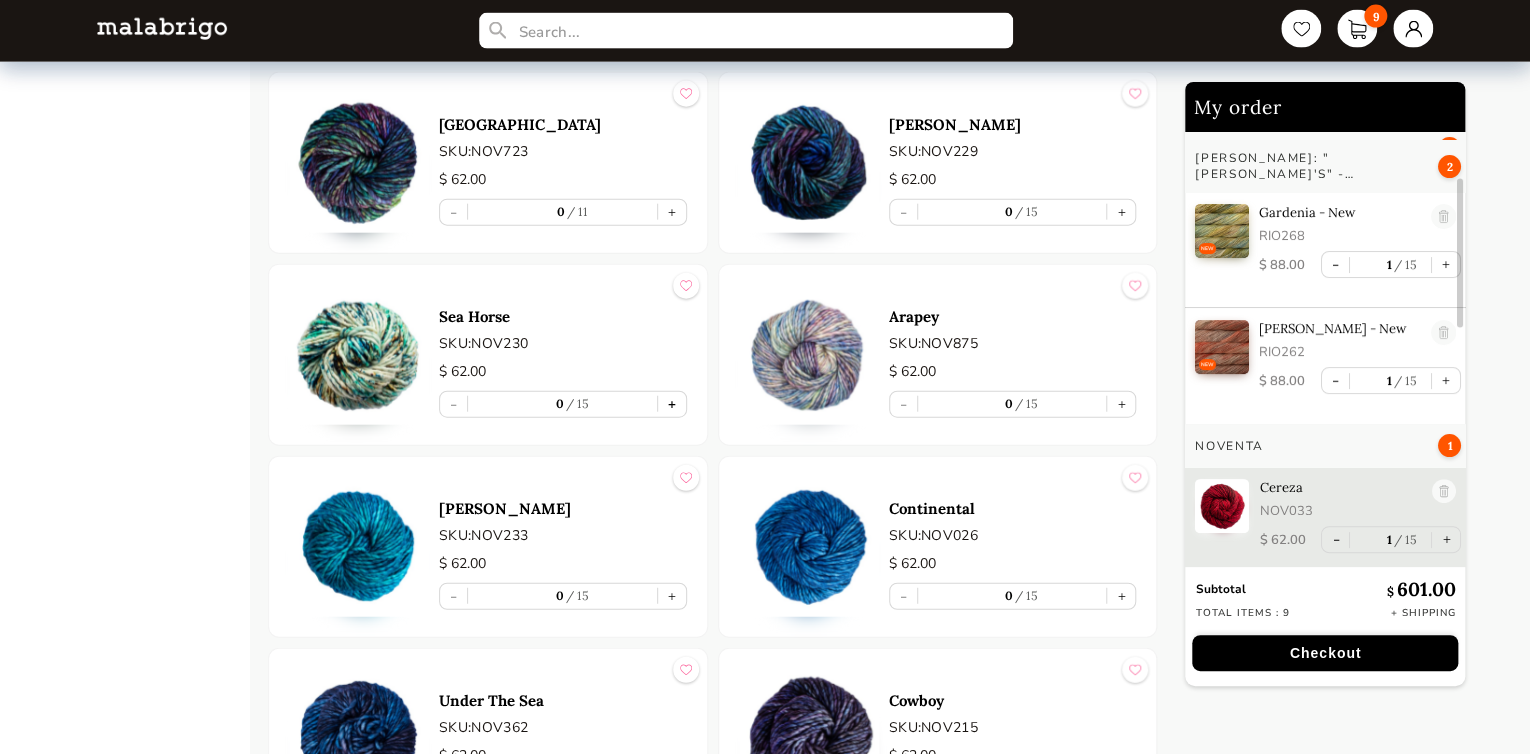 click on "+" at bounding box center (672, 404) 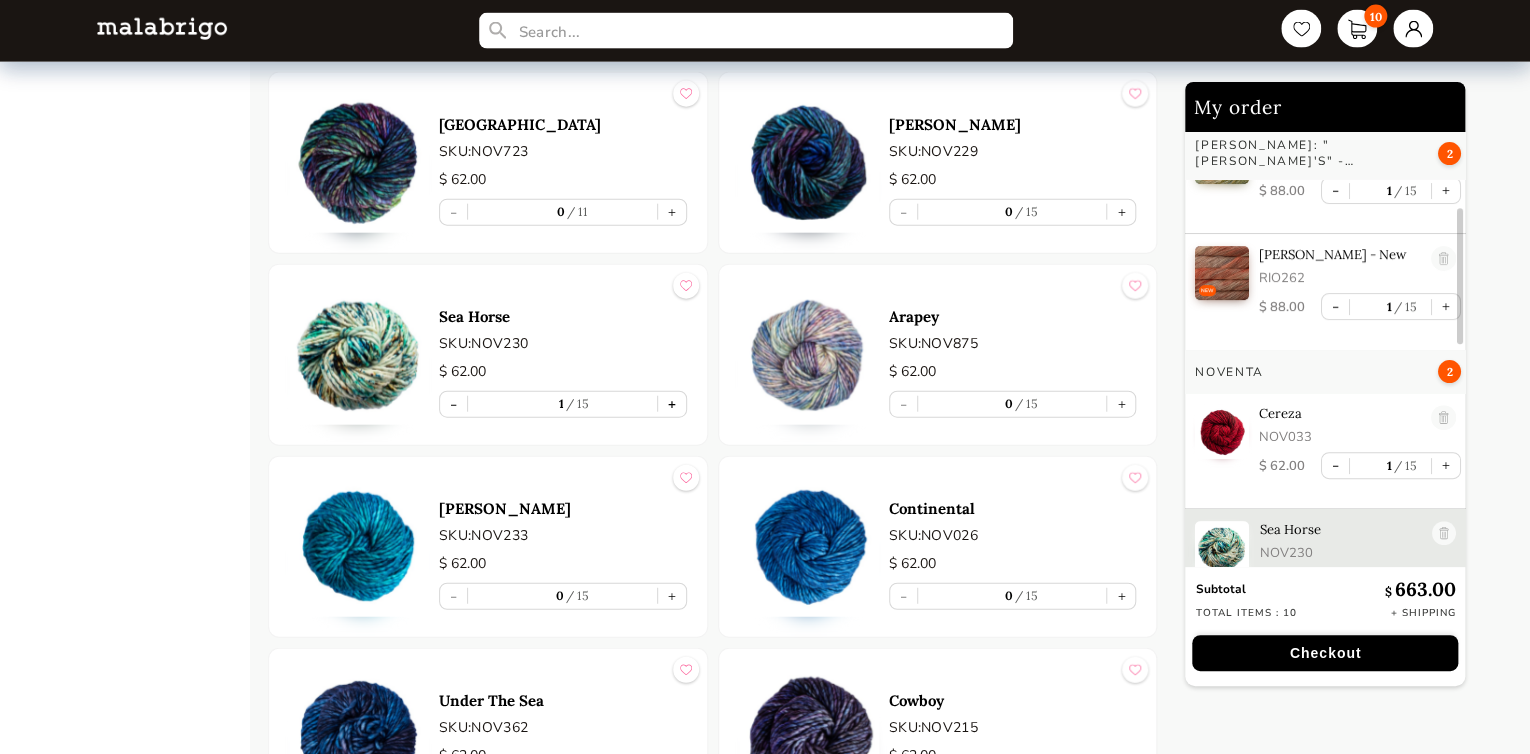 scroll, scrollTop: 262, scrollLeft: 0, axis: vertical 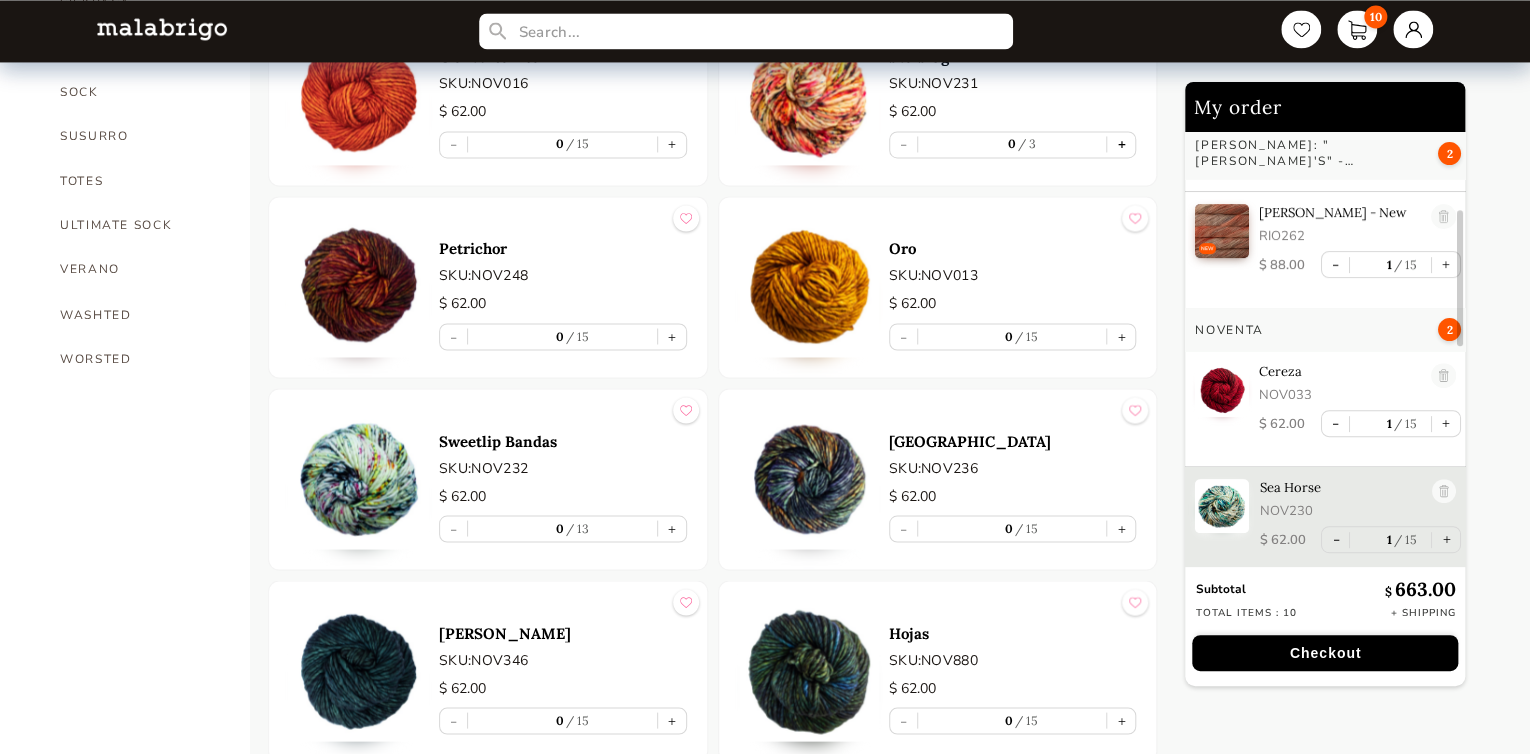 click on "+" at bounding box center (1121, 144) 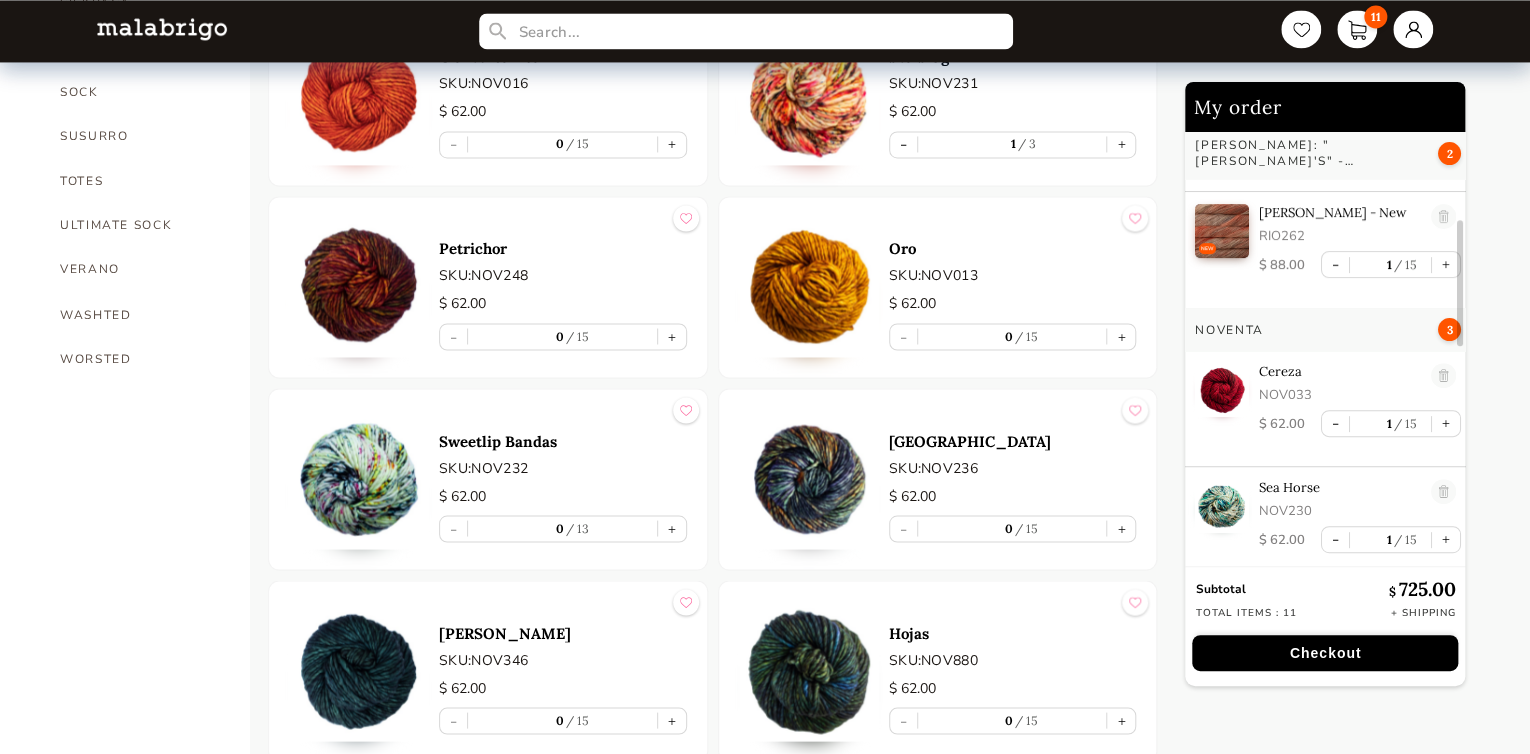 scroll, scrollTop: 378, scrollLeft: 0, axis: vertical 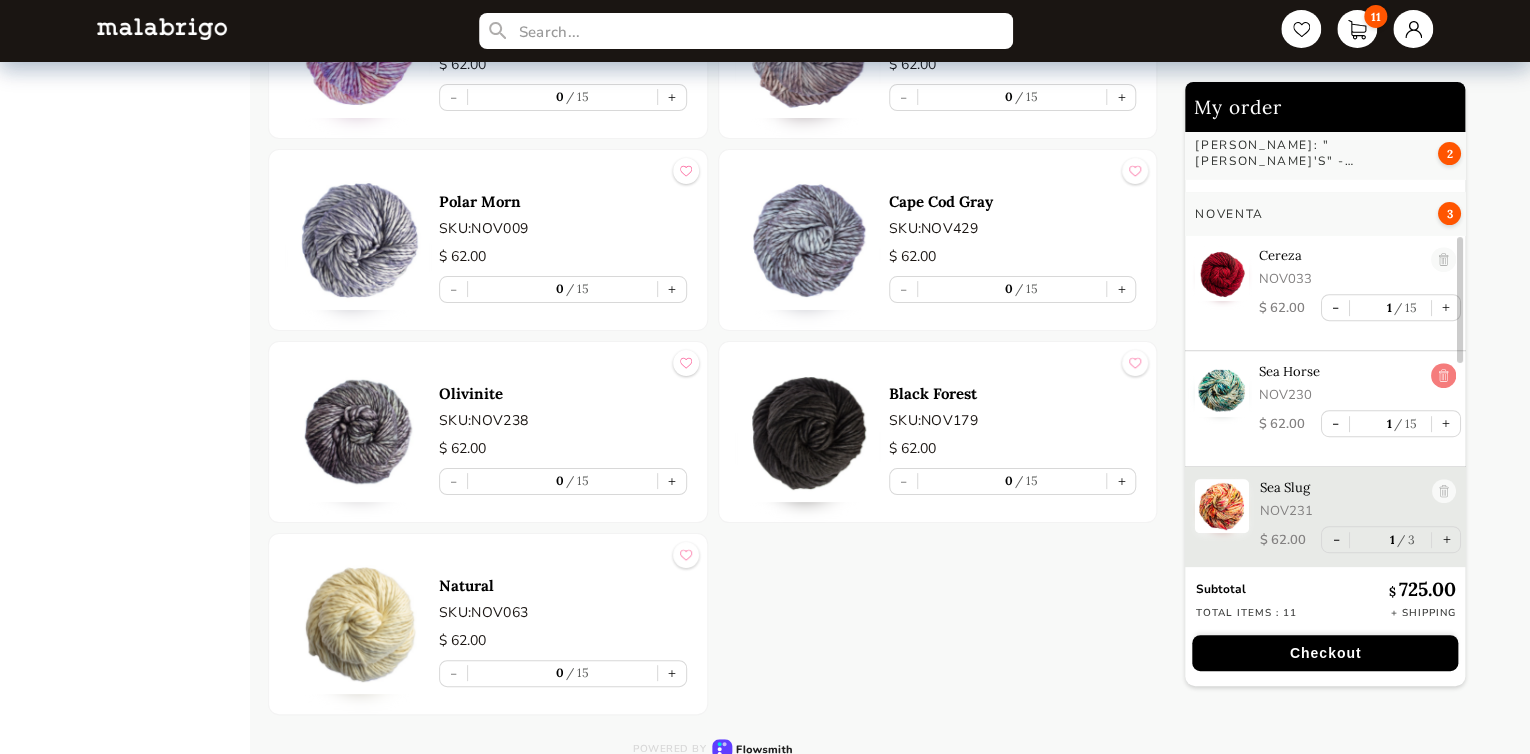 click at bounding box center (1444, 376) 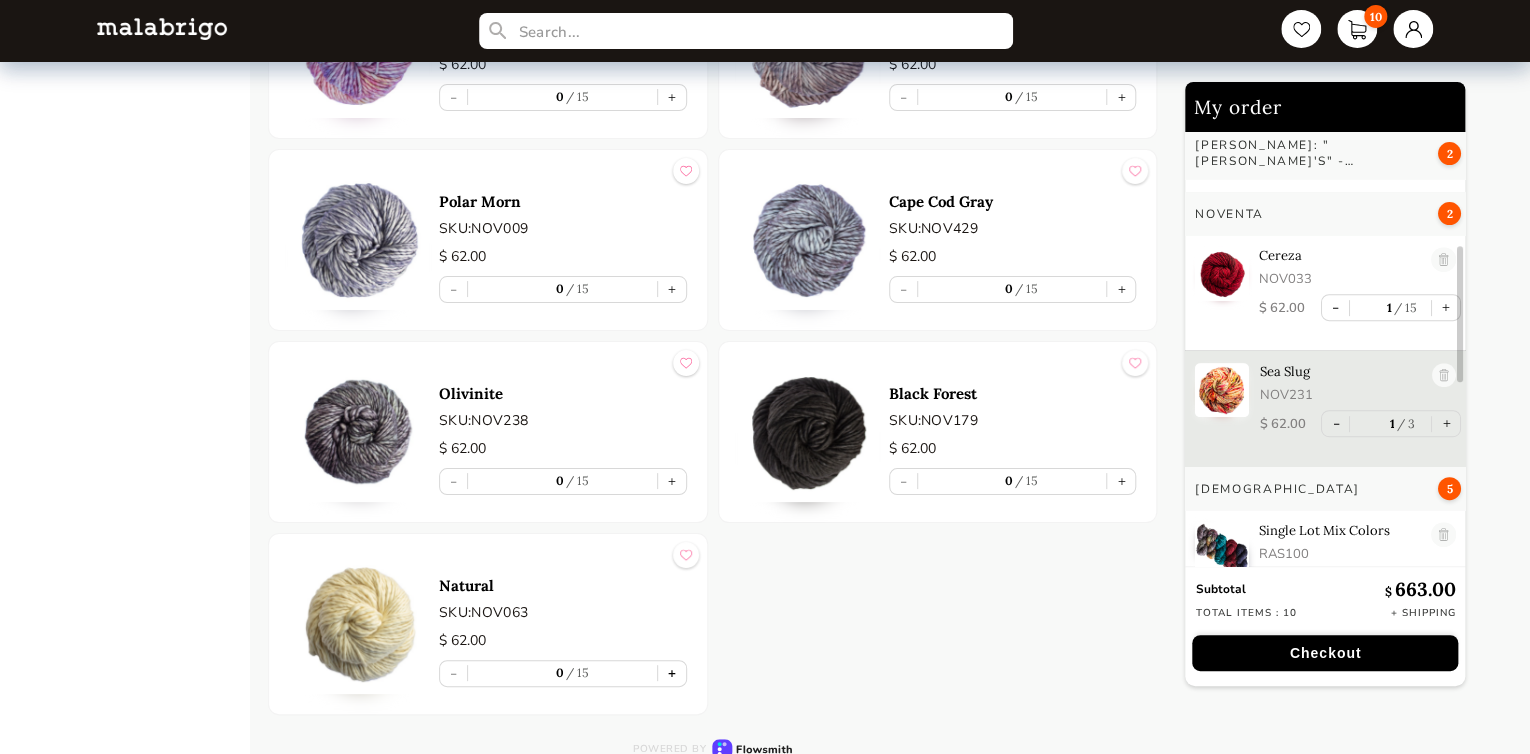 click on "+" at bounding box center [672, 673] 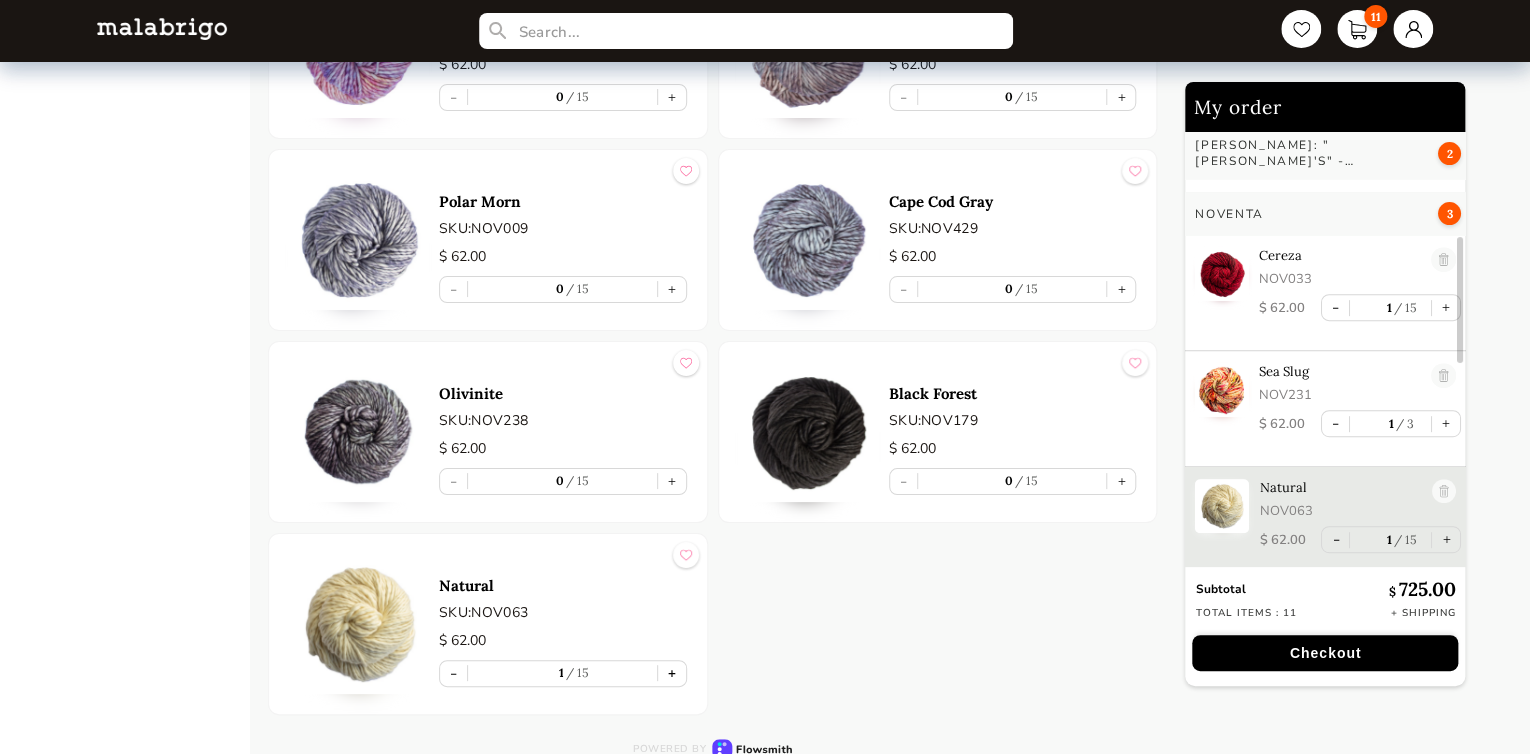 type on "1" 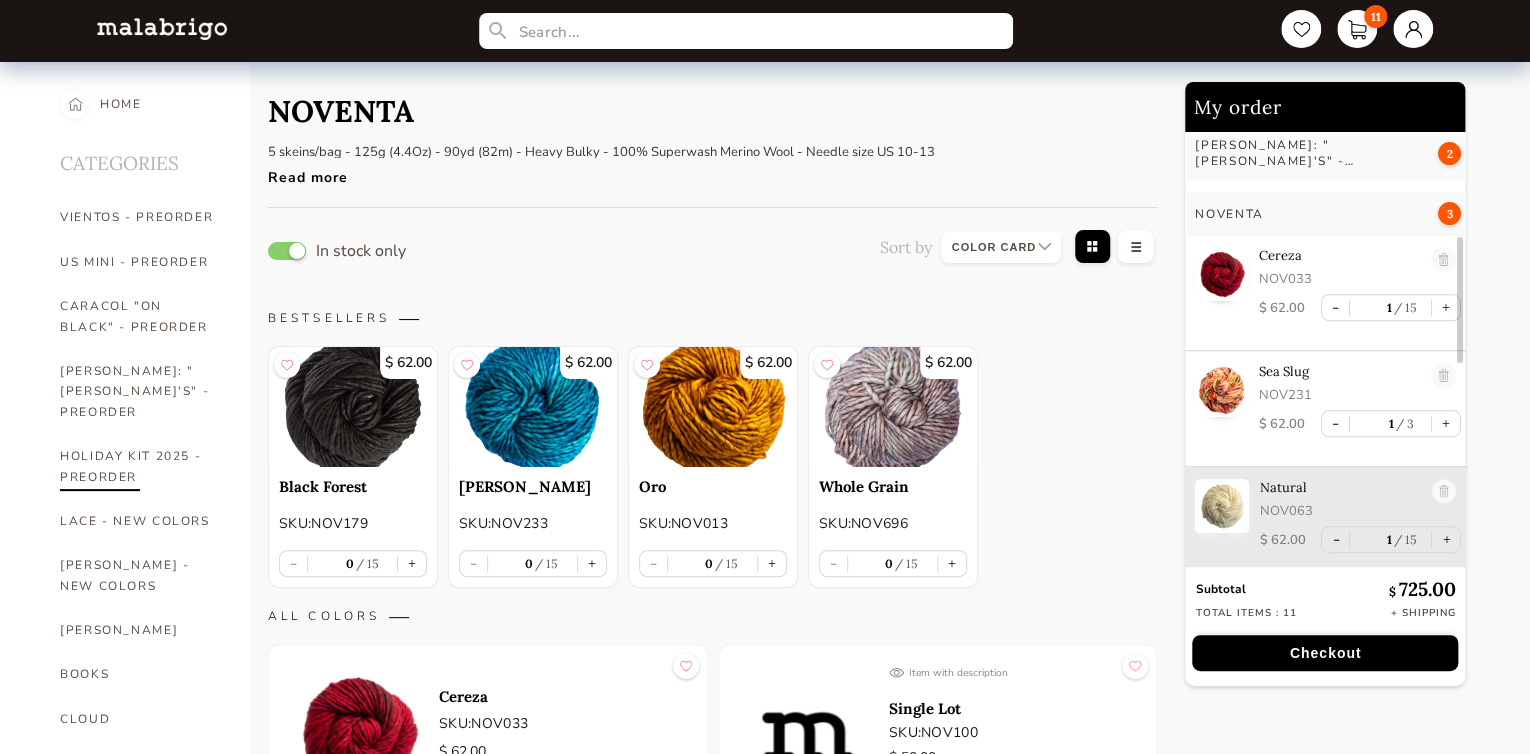 scroll, scrollTop: 100, scrollLeft: 0, axis: vertical 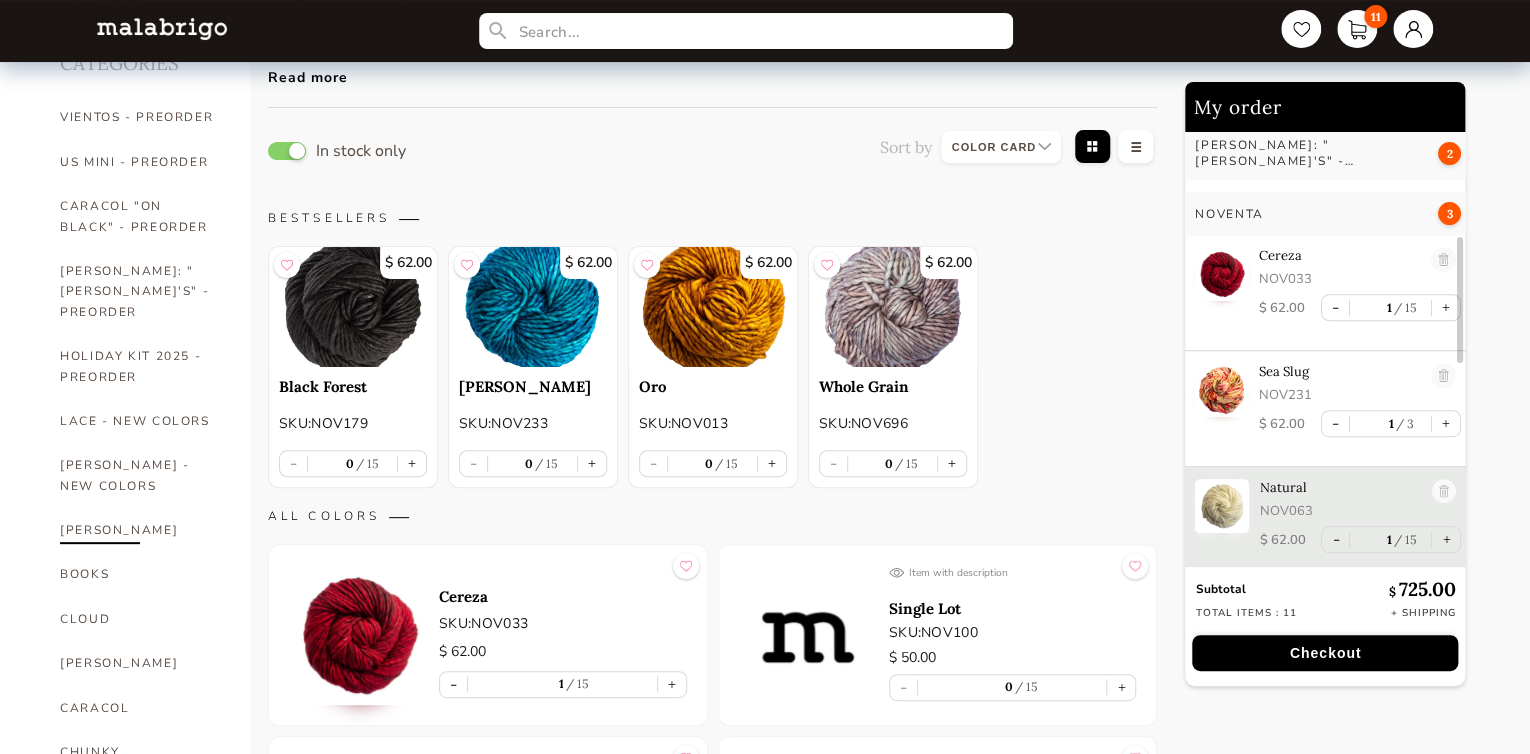 click on "[PERSON_NAME]" at bounding box center [140, 530] 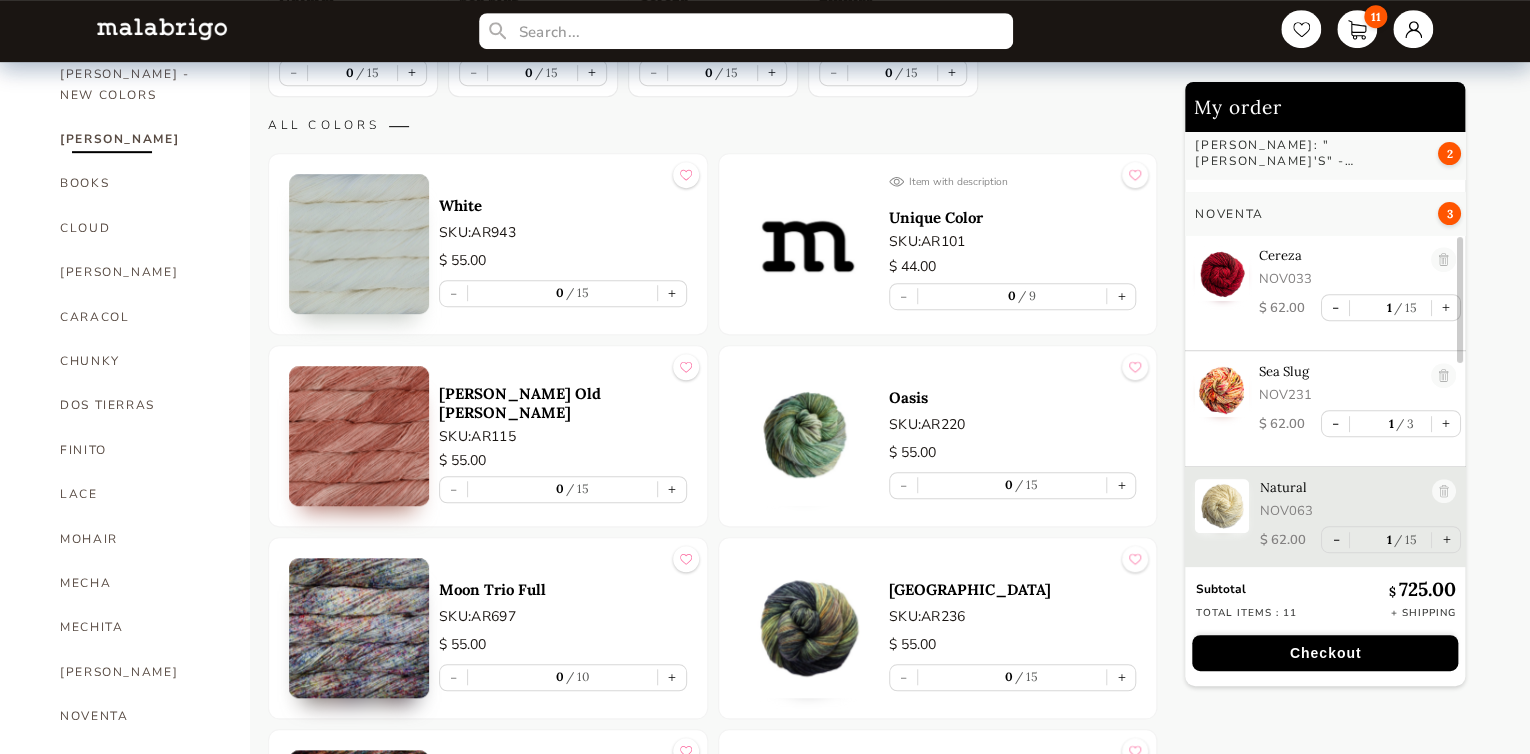 scroll, scrollTop: 500, scrollLeft: 0, axis: vertical 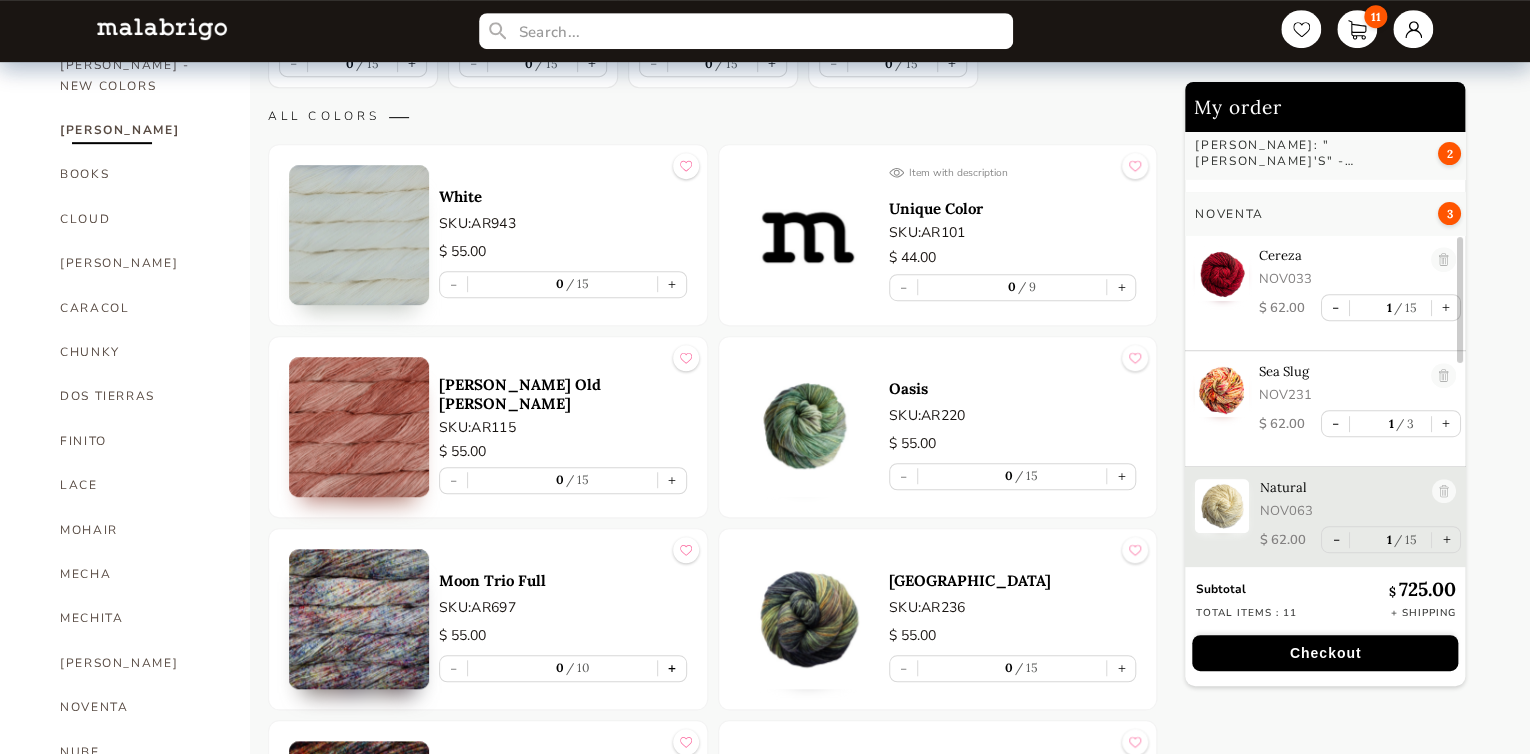 click on "+" at bounding box center (672, 668) 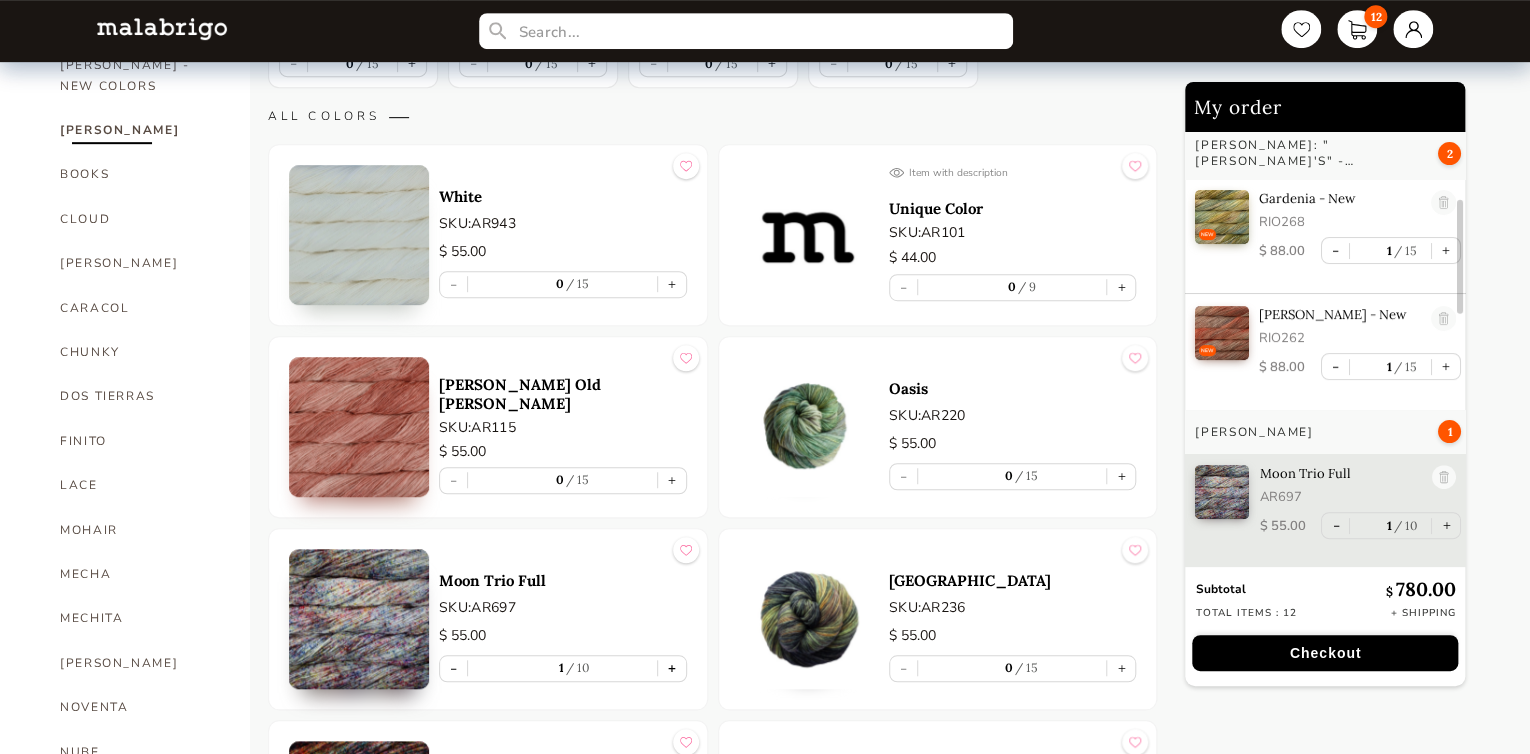 scroll, scrollTop: 146, scrollLeft: 0, axis: vertical 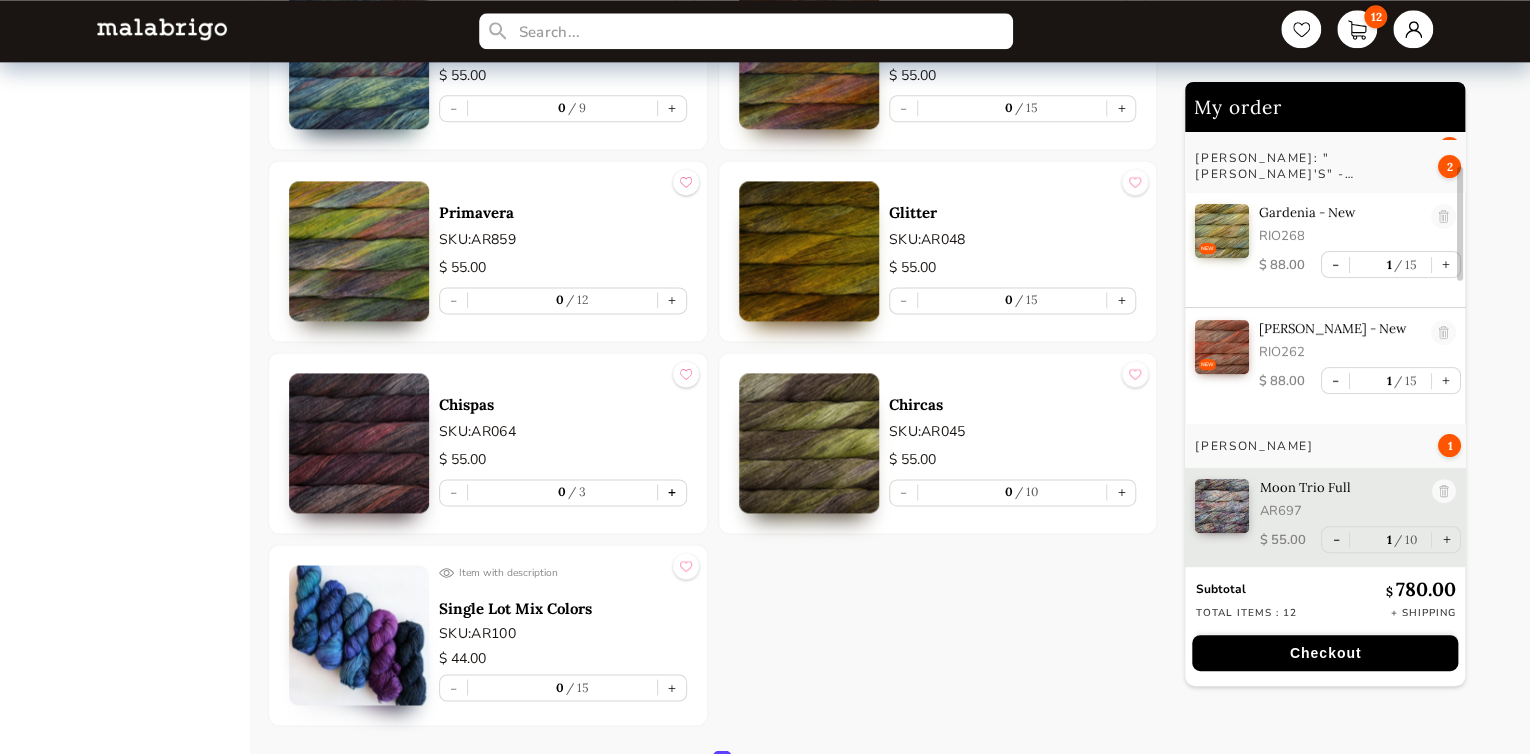 click on "+" at bounding box center [672, 492] 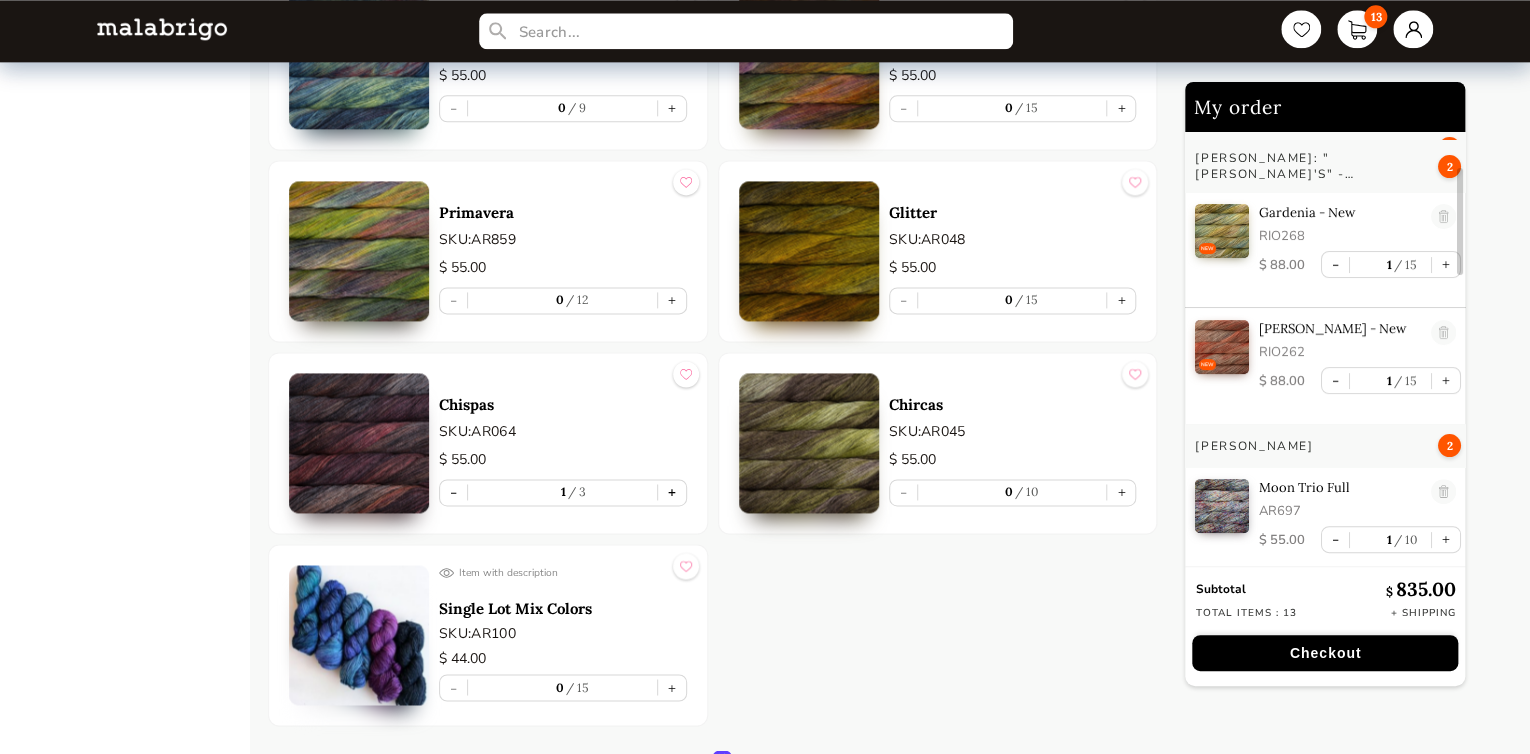 scroll, scrollTop: 262, scrollLeft: 0, axis: vertical 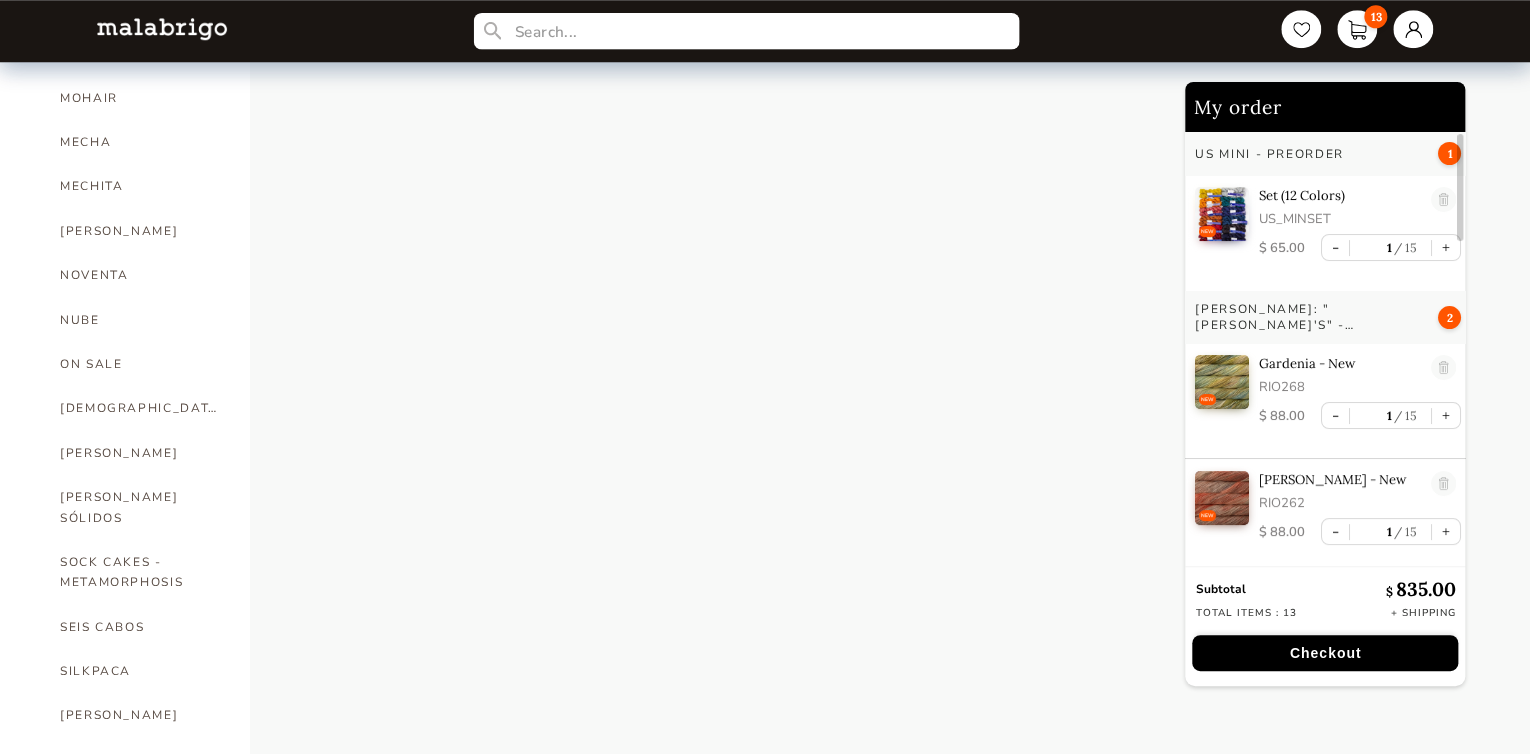 click at bounding box center (745, 31) 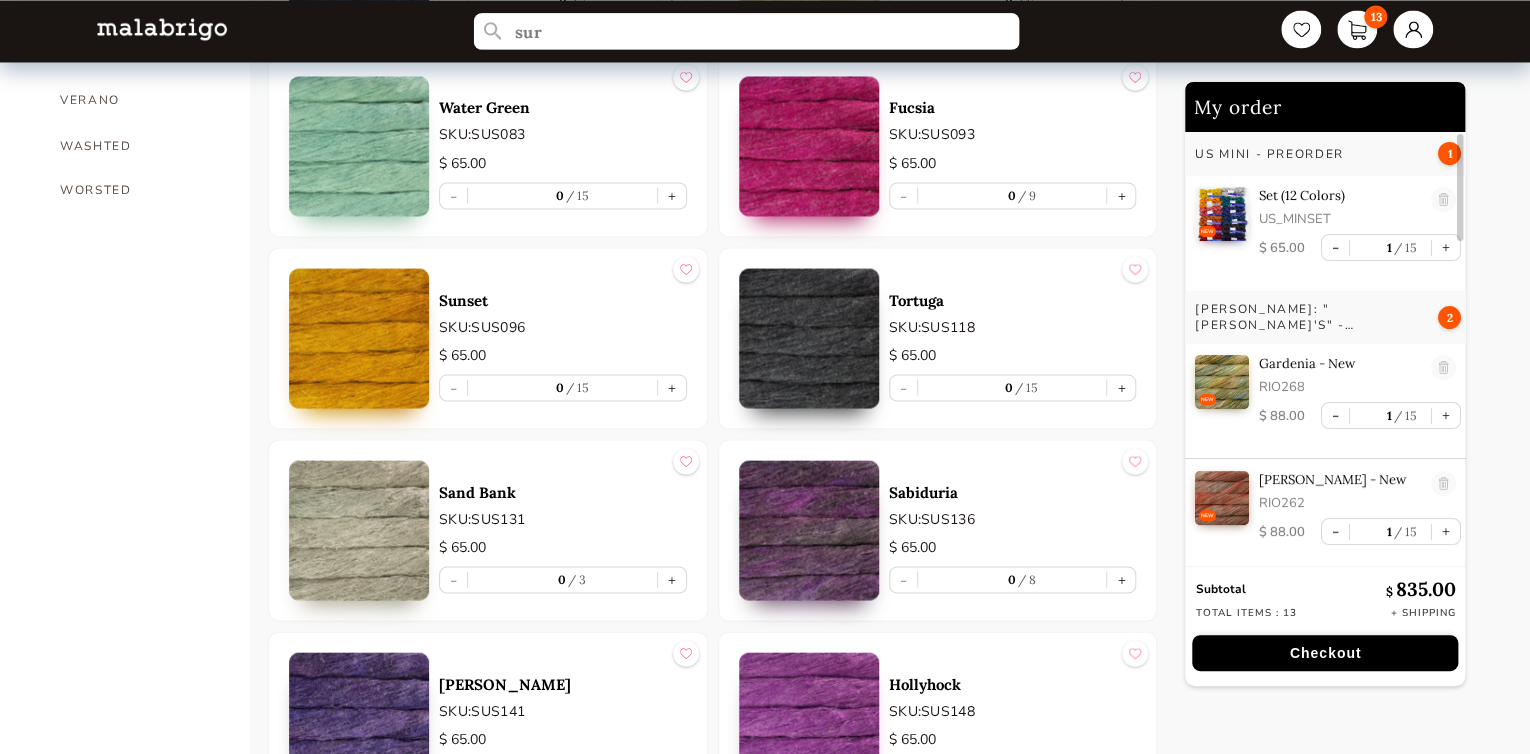 scroll, scrollTop: 1832, scrollLeft: 0, axis: vertical 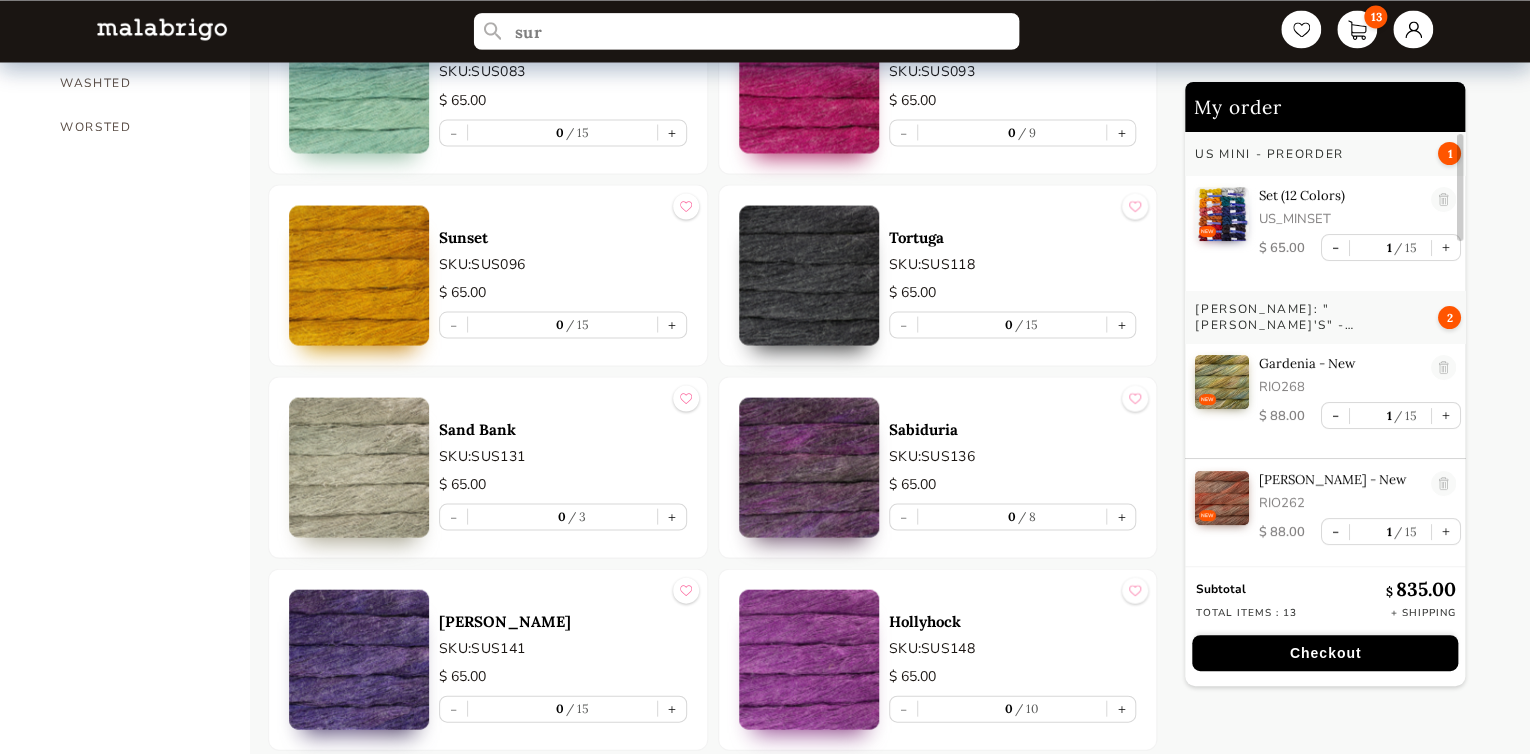 type on "sur" 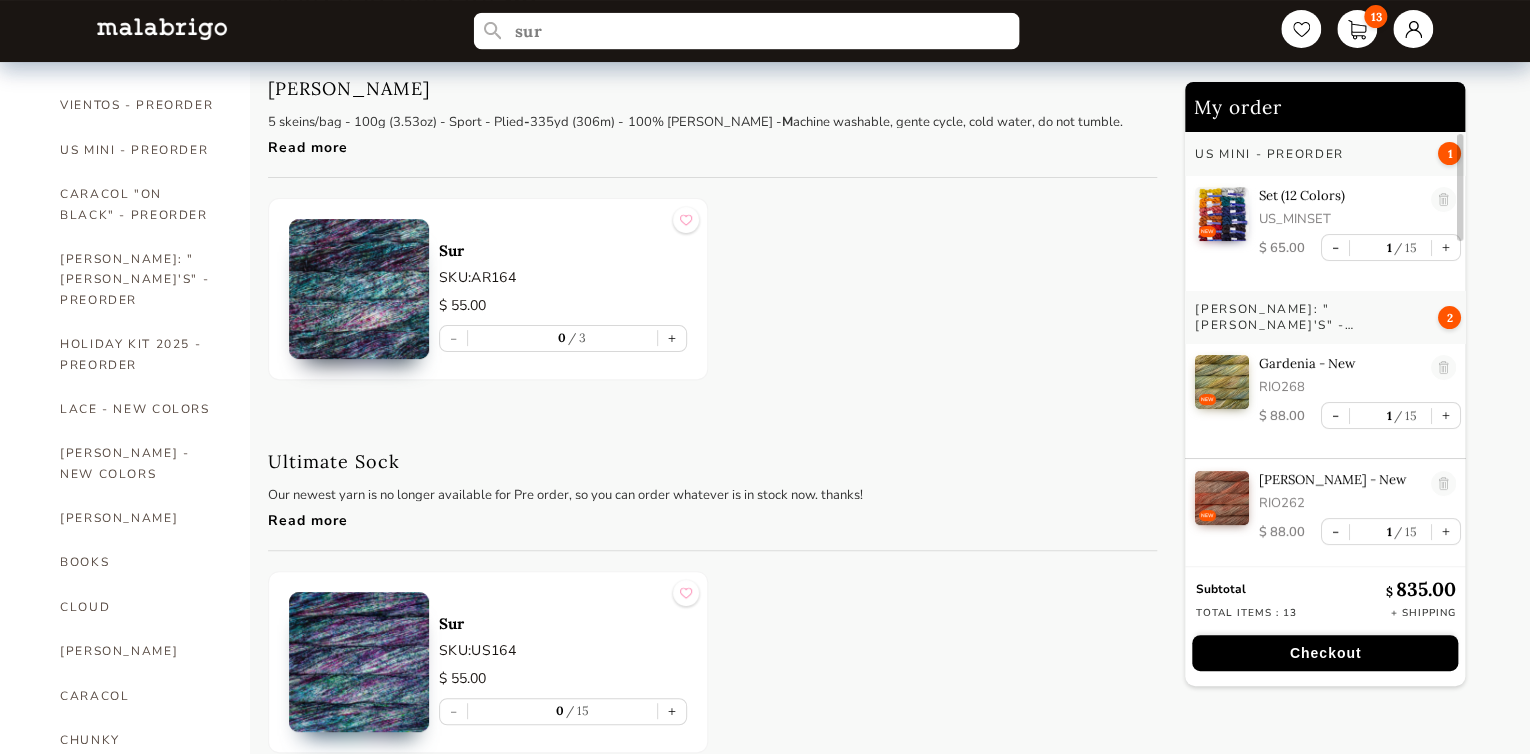 scroll, scrollTop: 78, scrollLeft: 0, axis: vertical 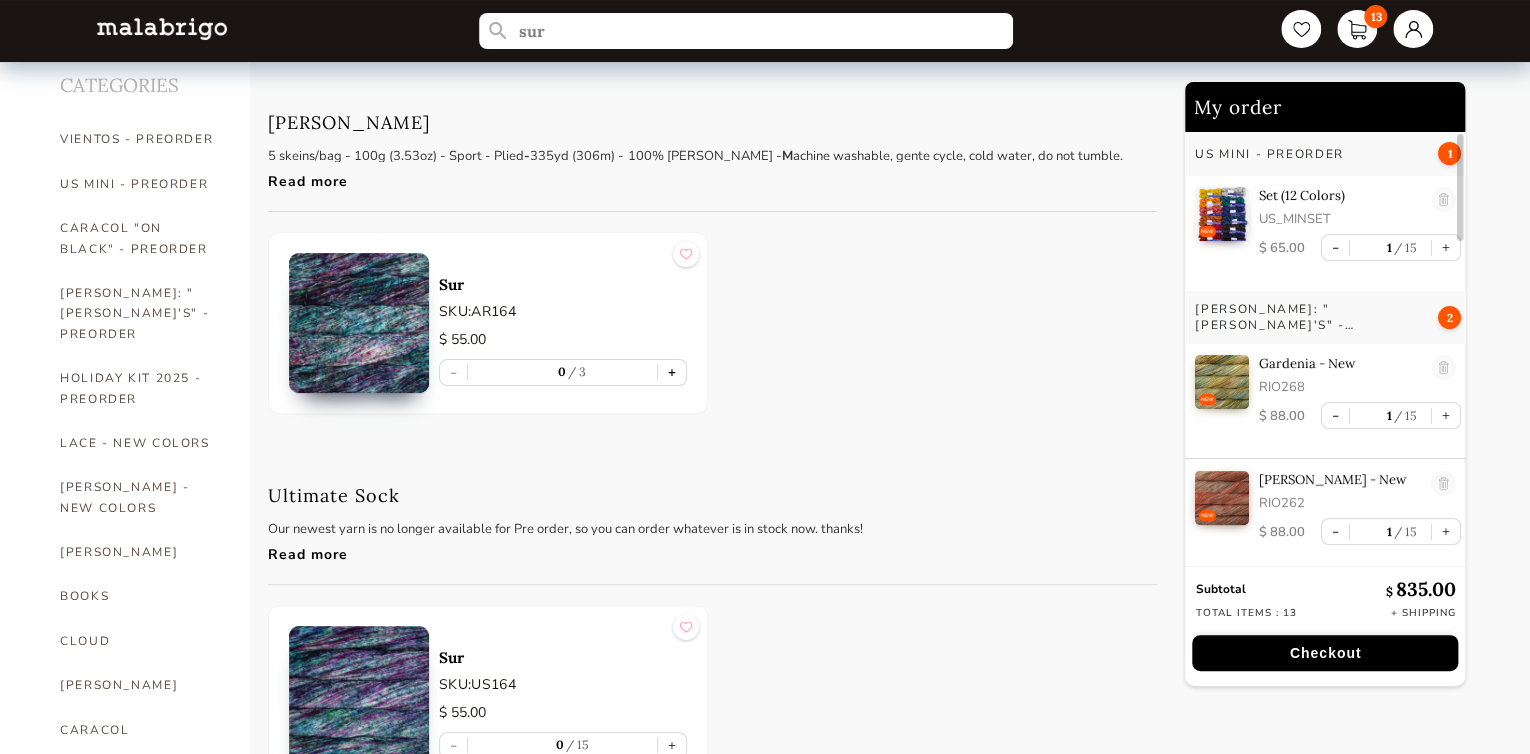 click on "+" at bounding box center [672, 372] 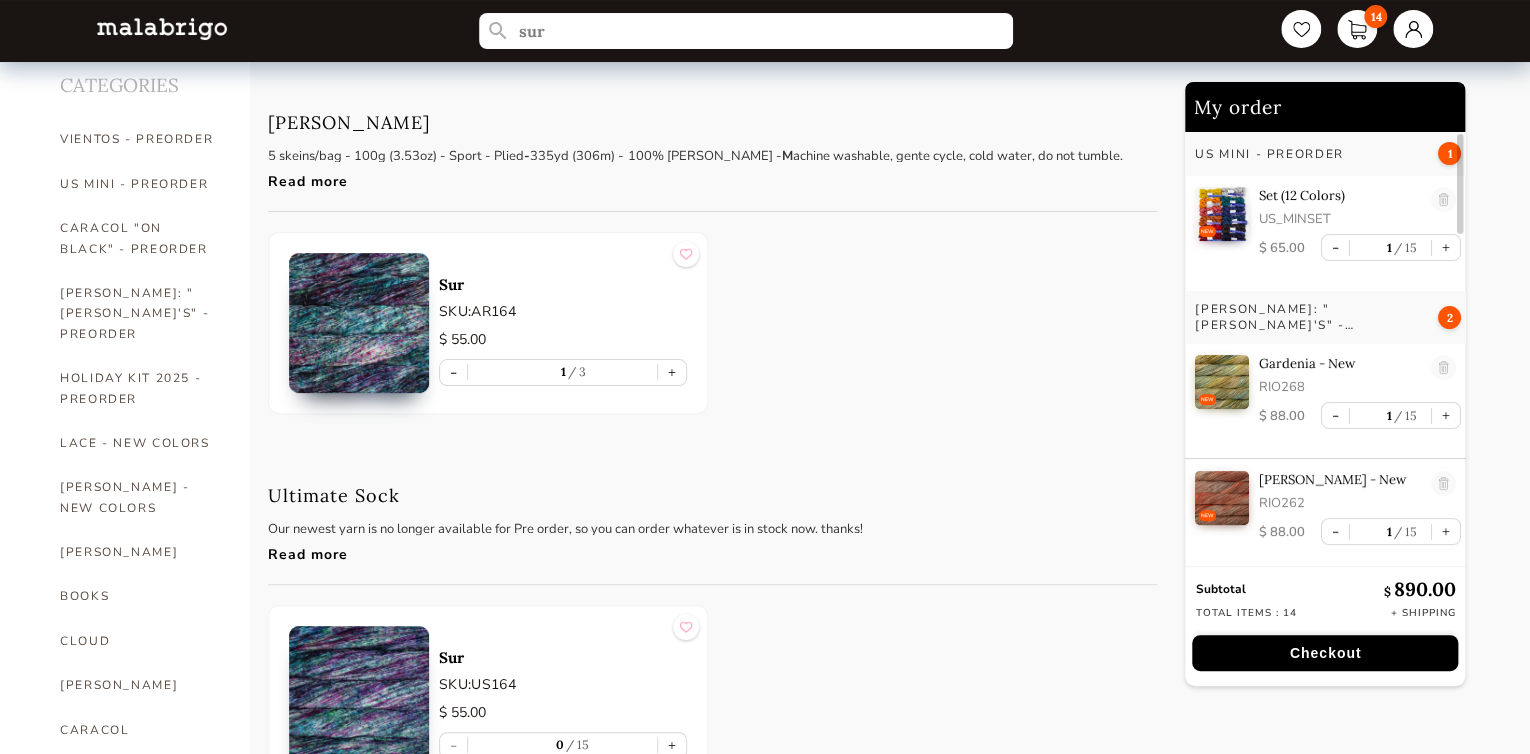 scroll, scrollTop: 107, scrollLeft: 0, axis: vertical 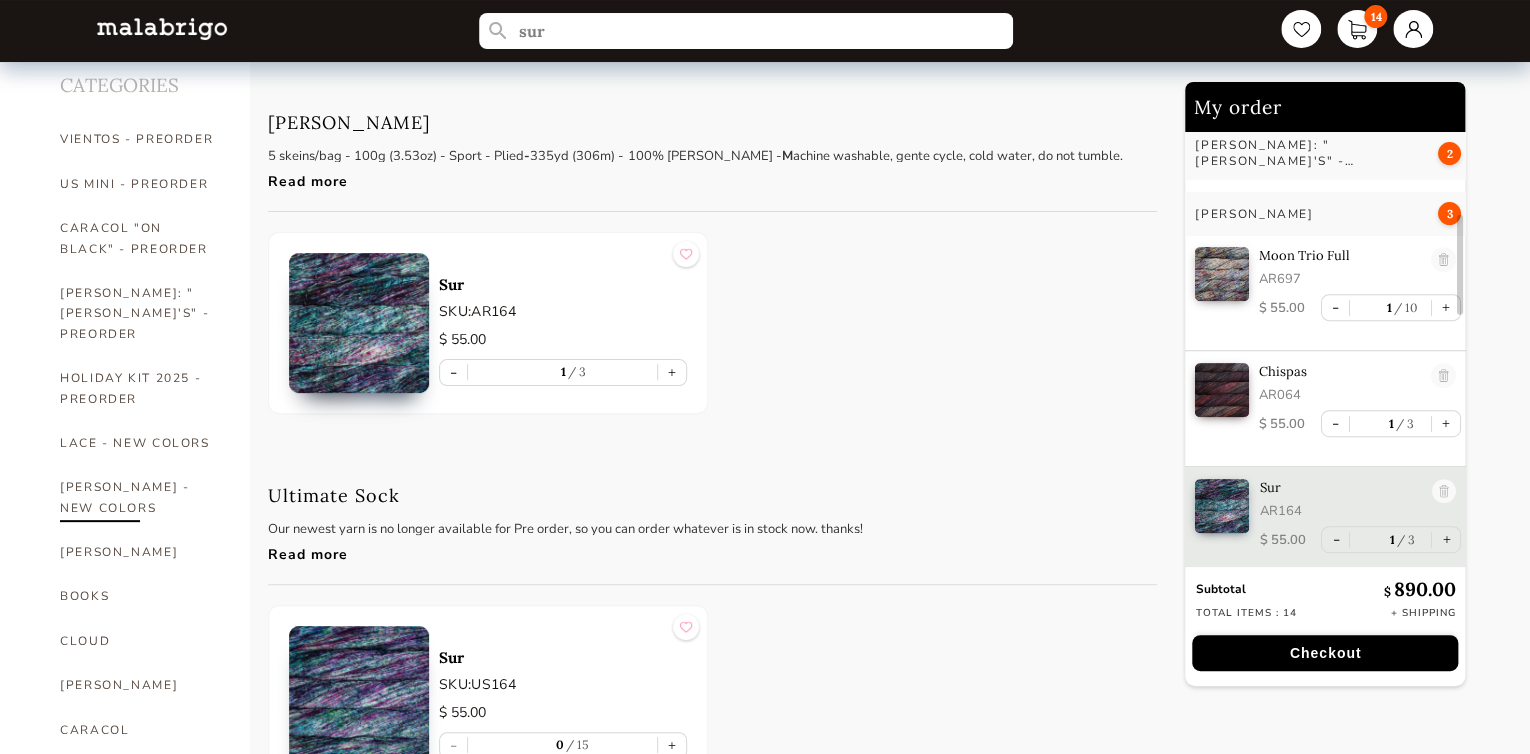click on "[PERSON_NAME] - NEW COLORS" at bounding box center [140, 497] 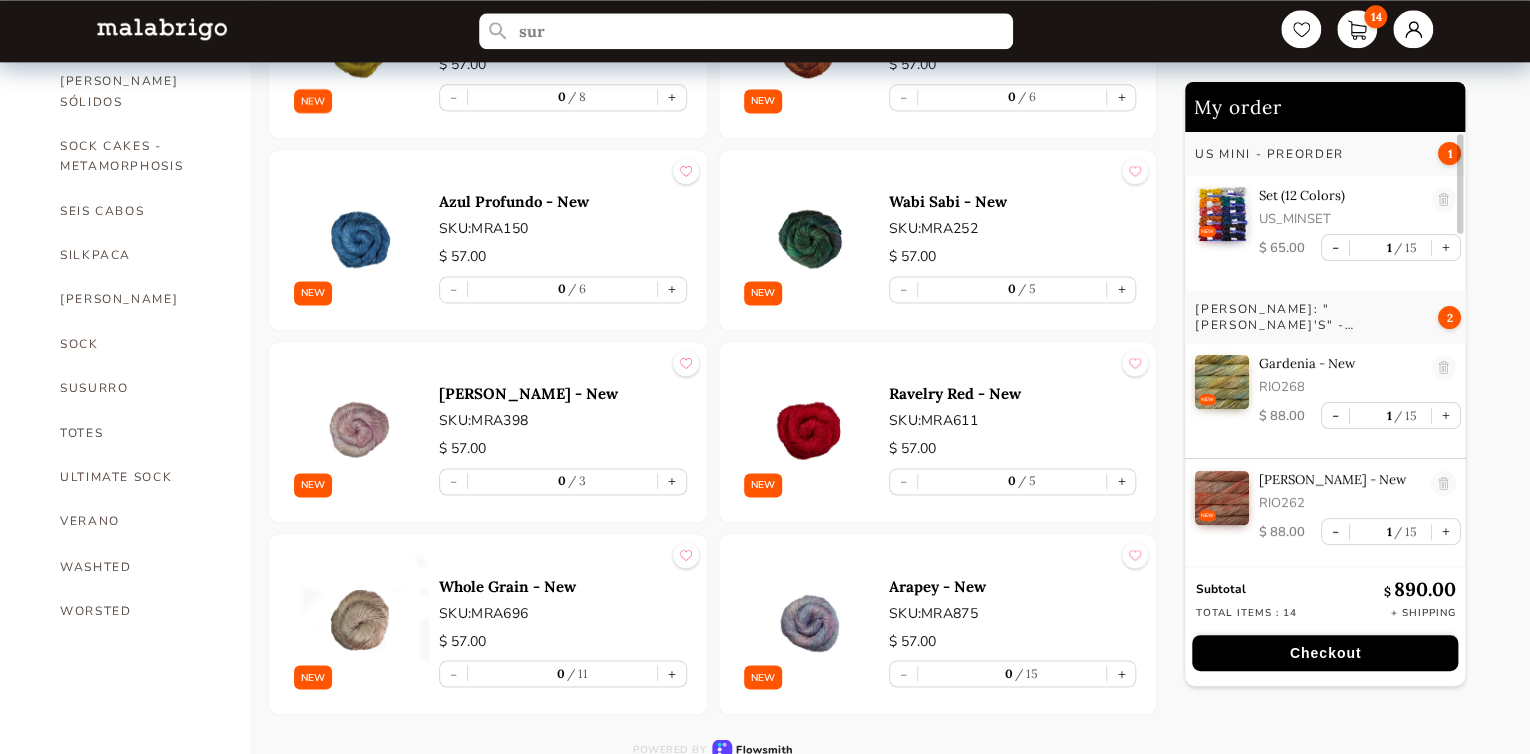 scroll, scrollTop: 1352, scrollLeft: 0, axis: vertical 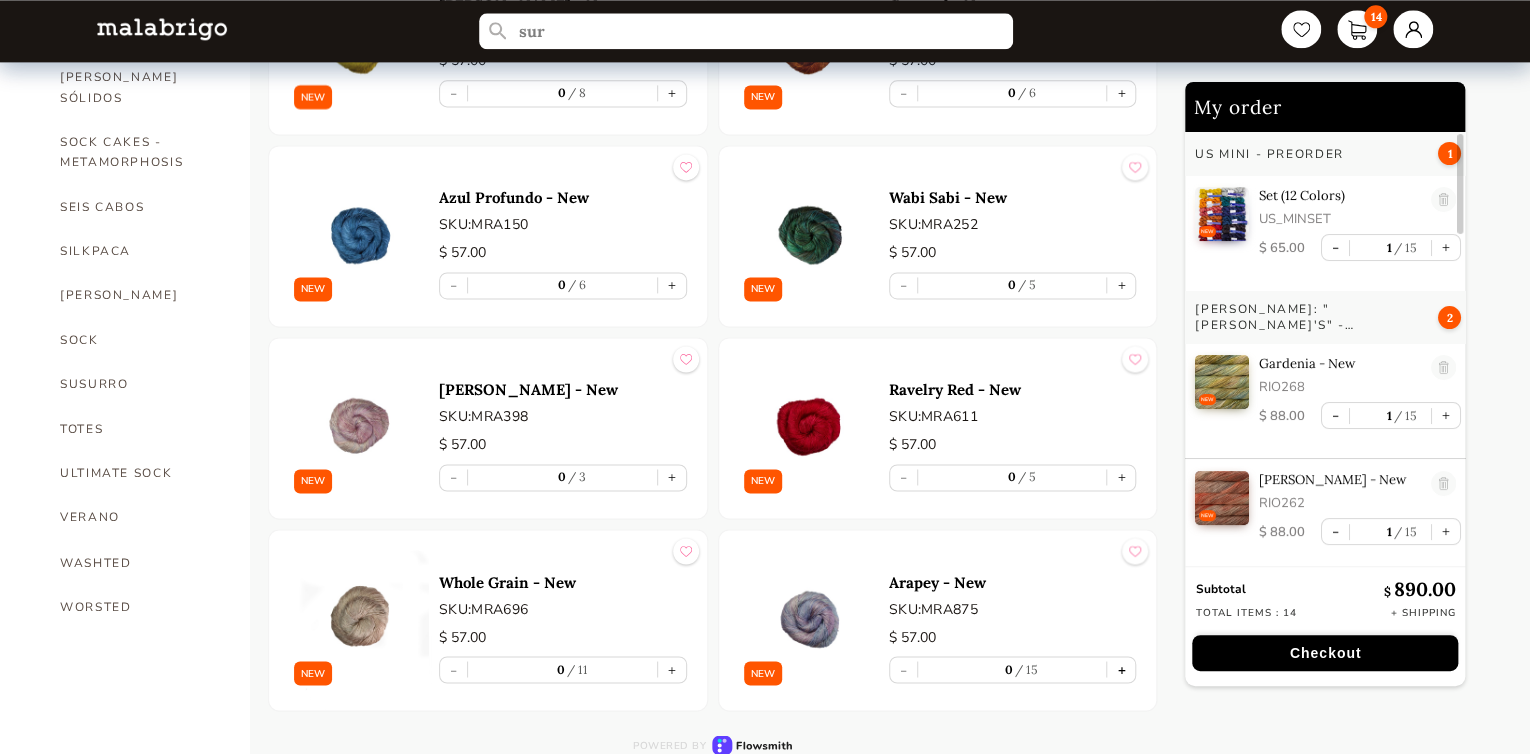 click on "+" at bounding box center [1121, 669] 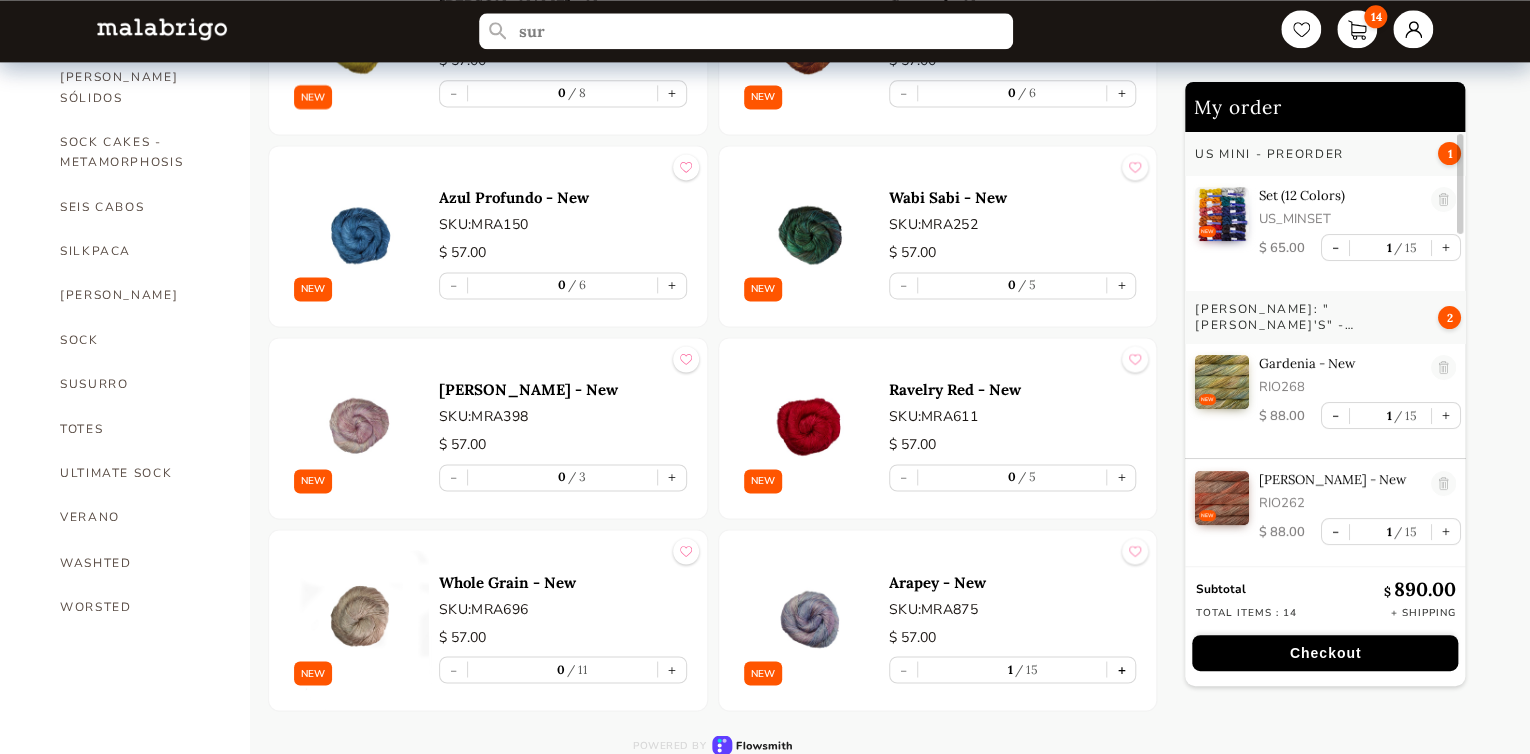 scroll, scrollTop: 77, scrollLeft: 0, axis: vertical 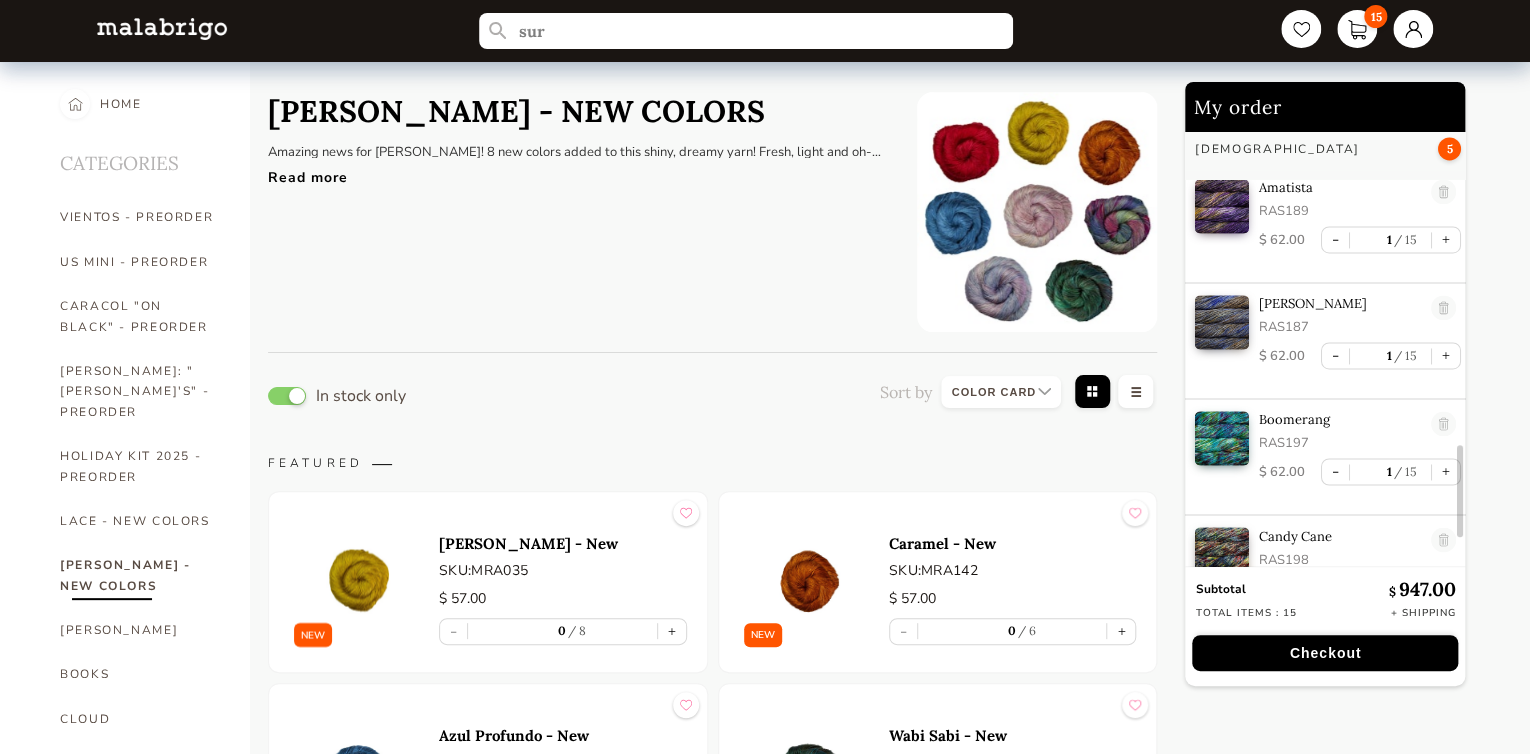 click on "Checkout" at bounding box center [1325, 653] 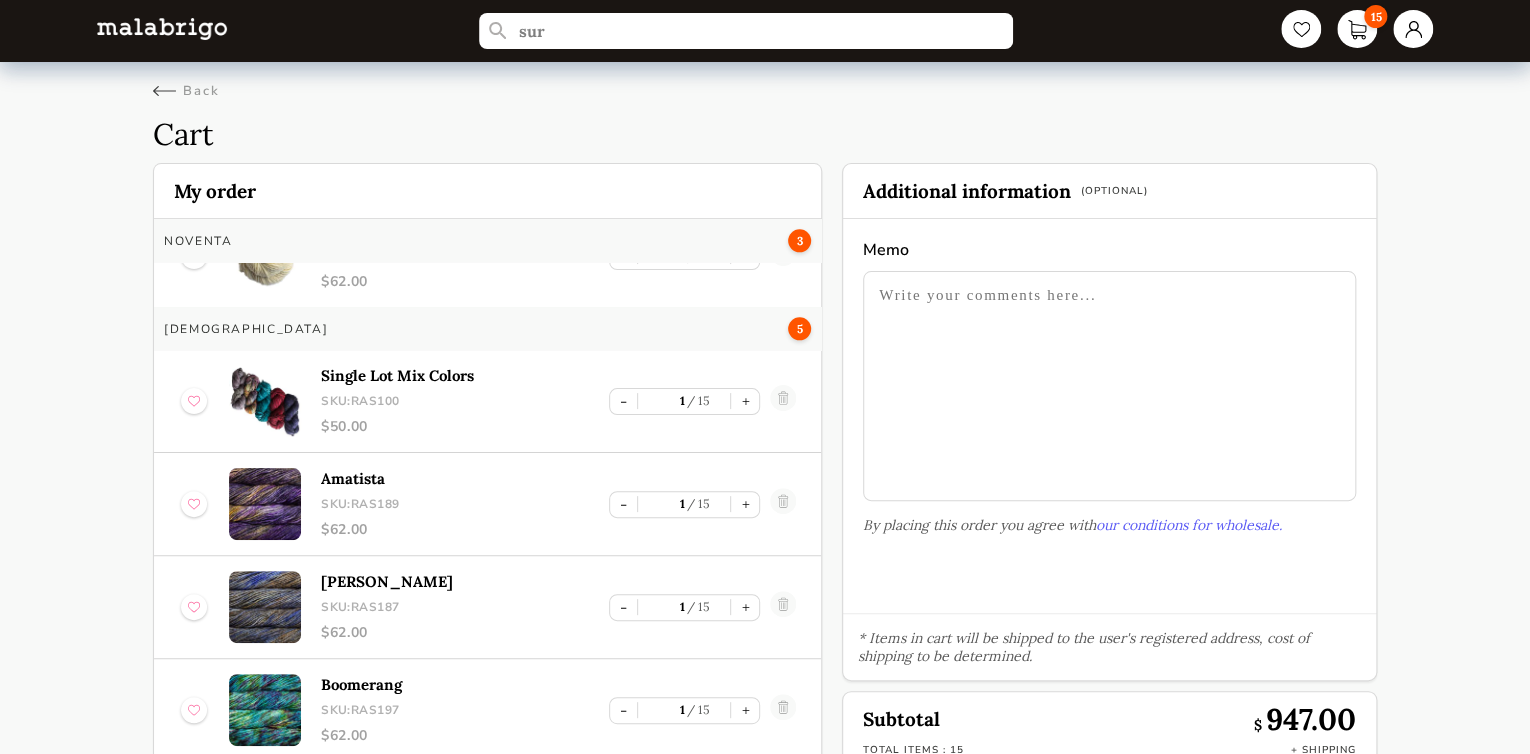 scroll, scrollTop: 1161, scrollLeft: 0, axis: vertical 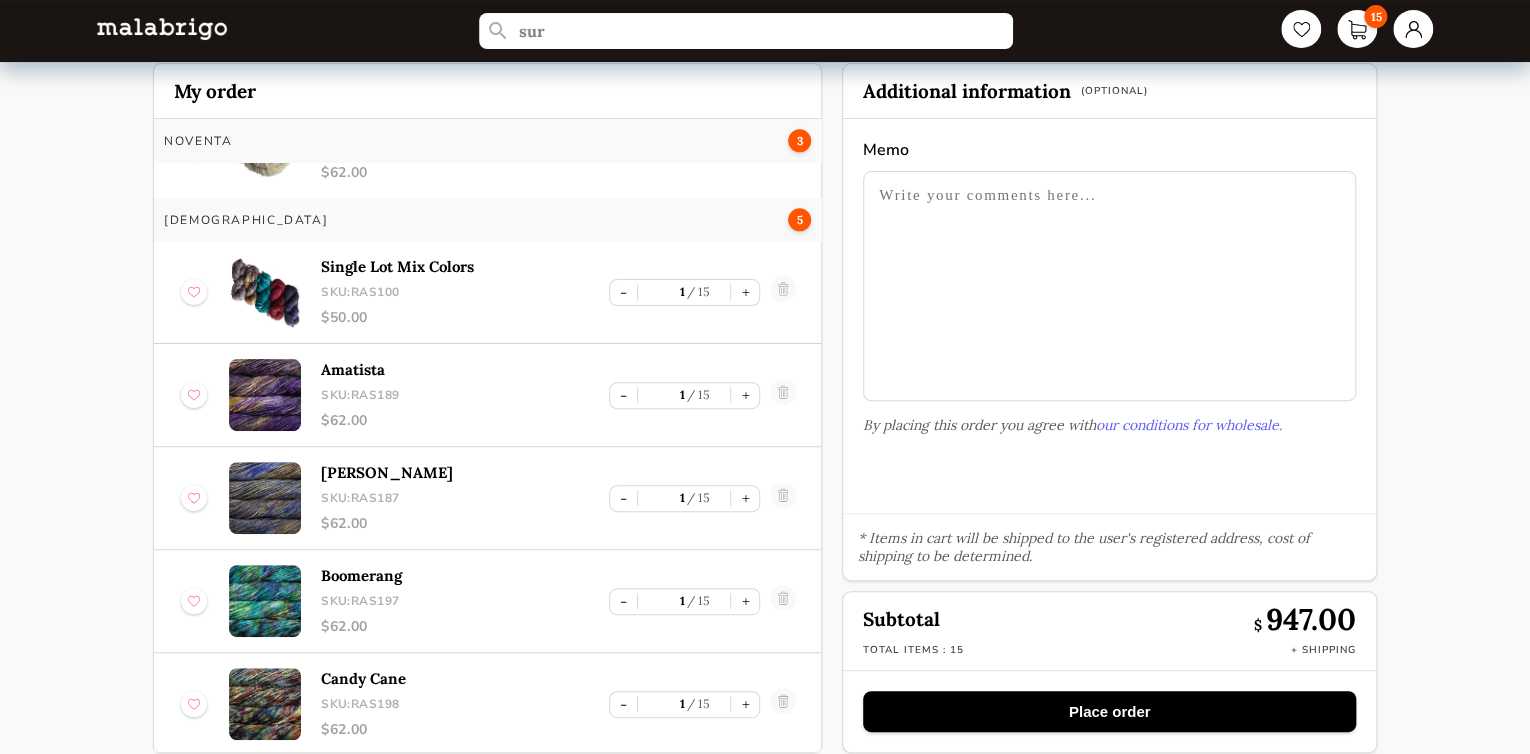 click on "Place order" at bounding box center (1109, 711) 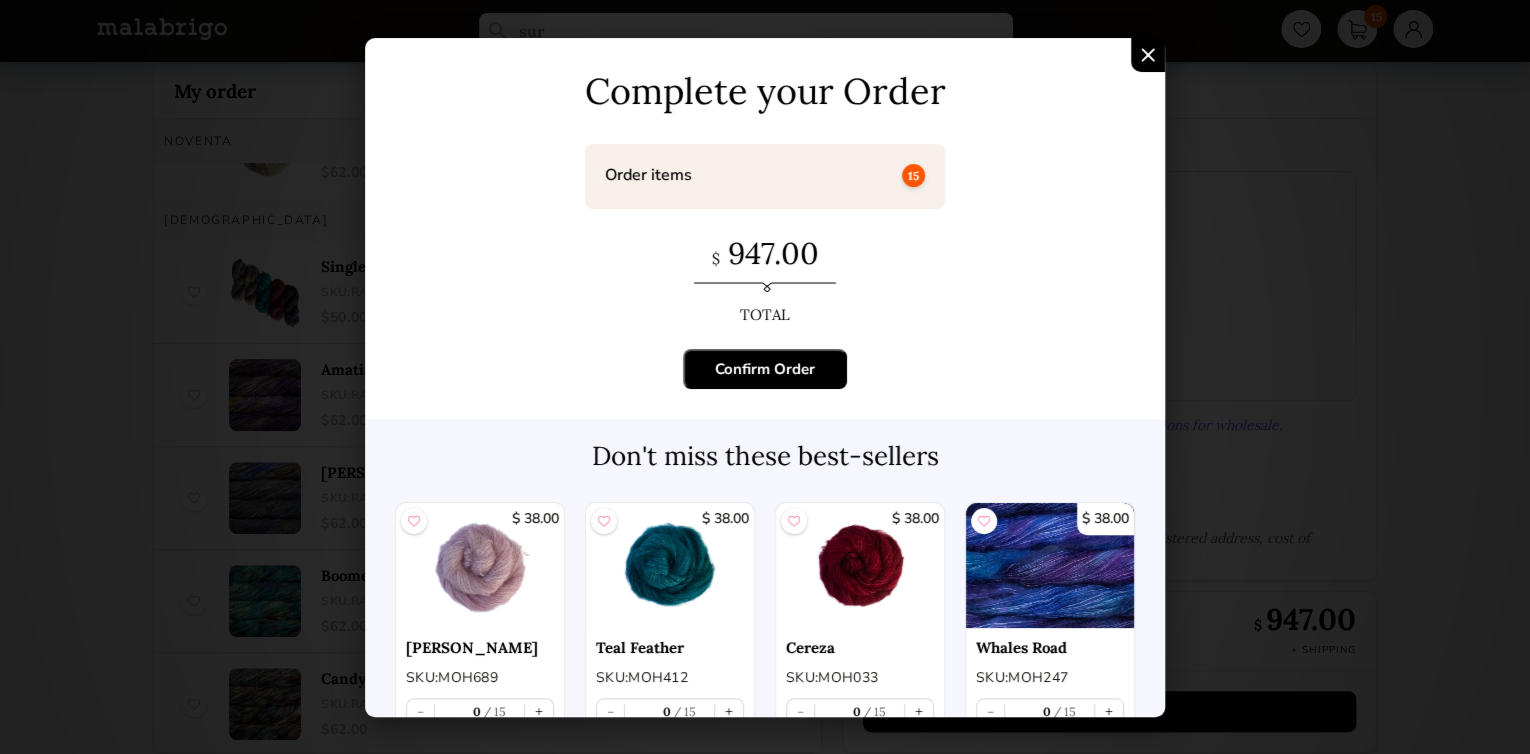 click on "Confirm Order" at bounding box center [765, 369] 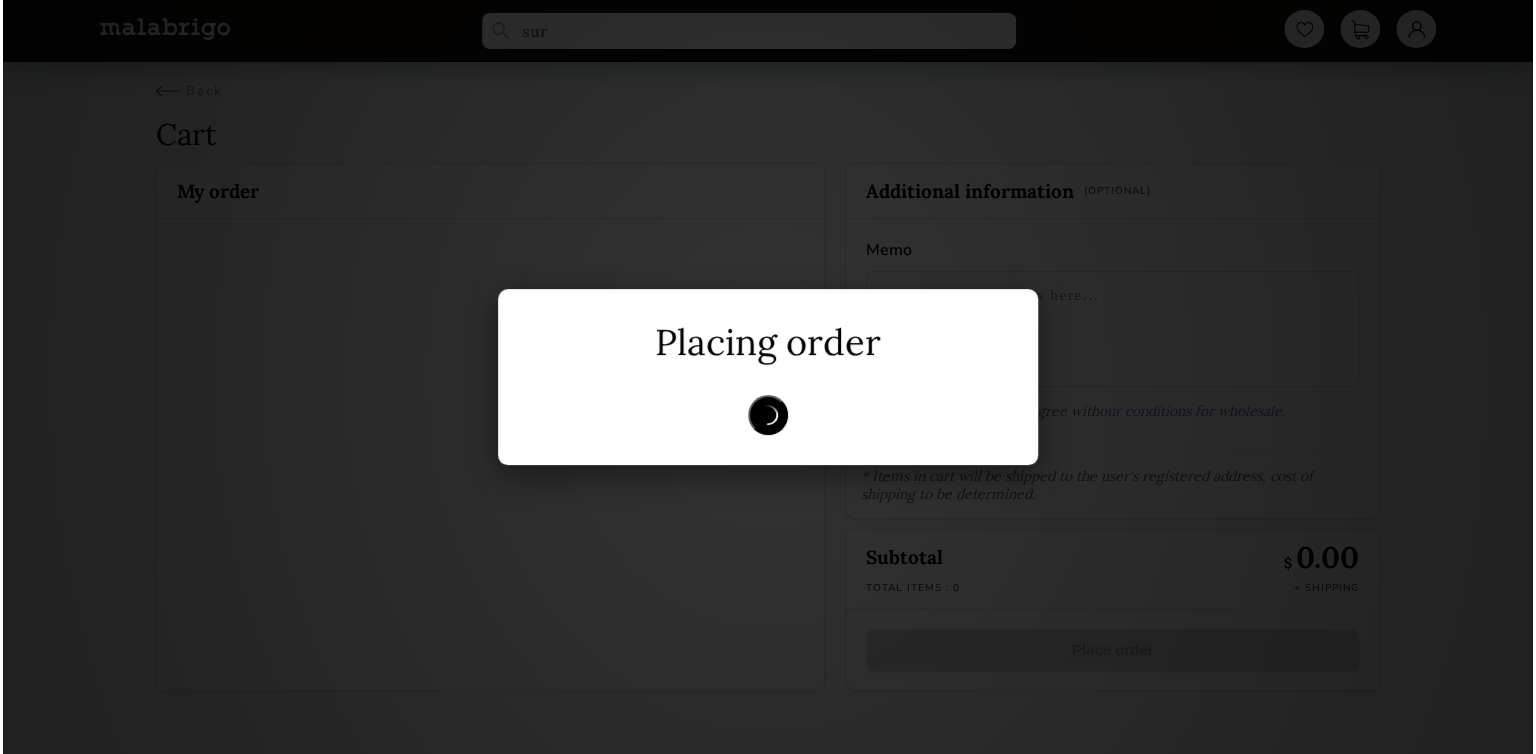 scroll, scrollTop: 0, scrollLeft: 0, axis: both 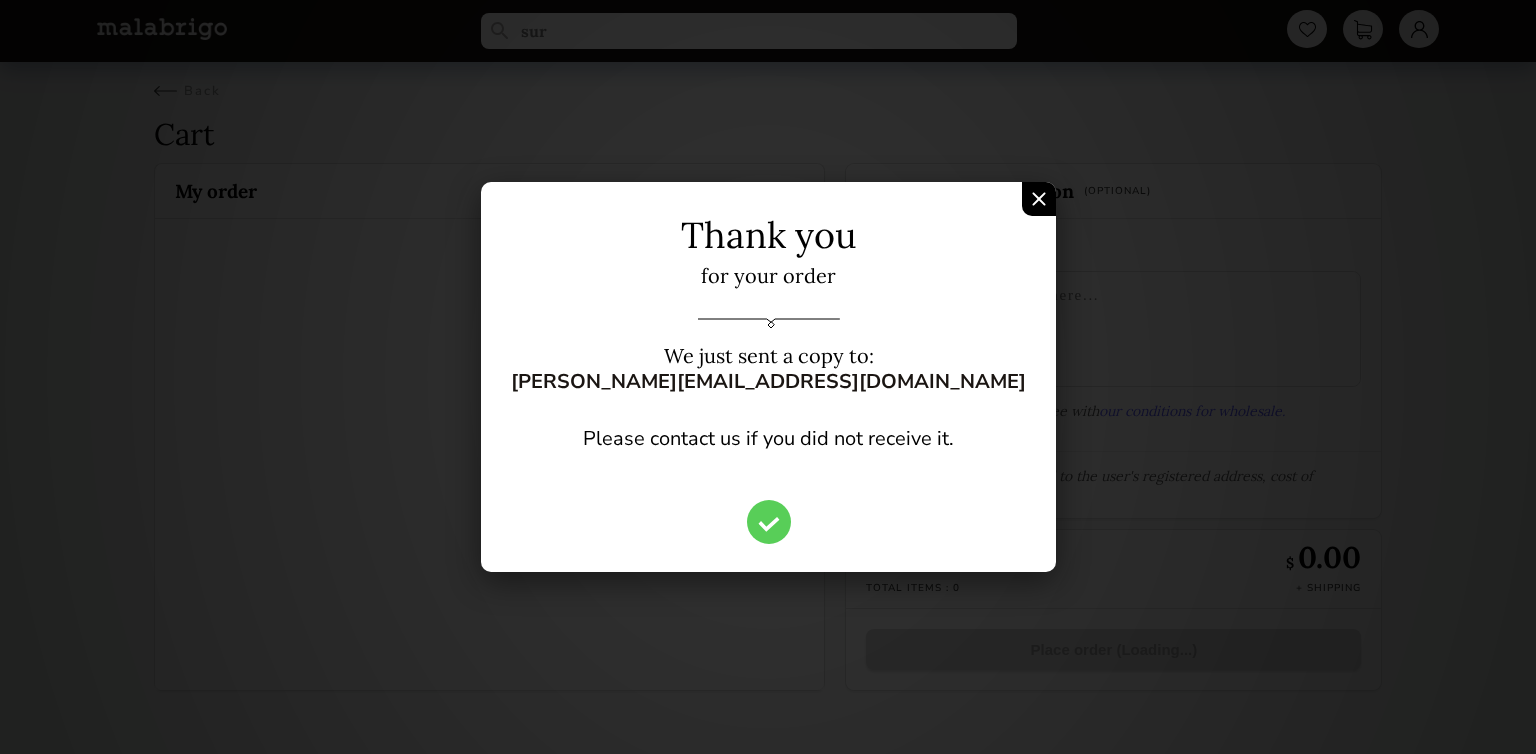click at bounding box center (1039, 199) 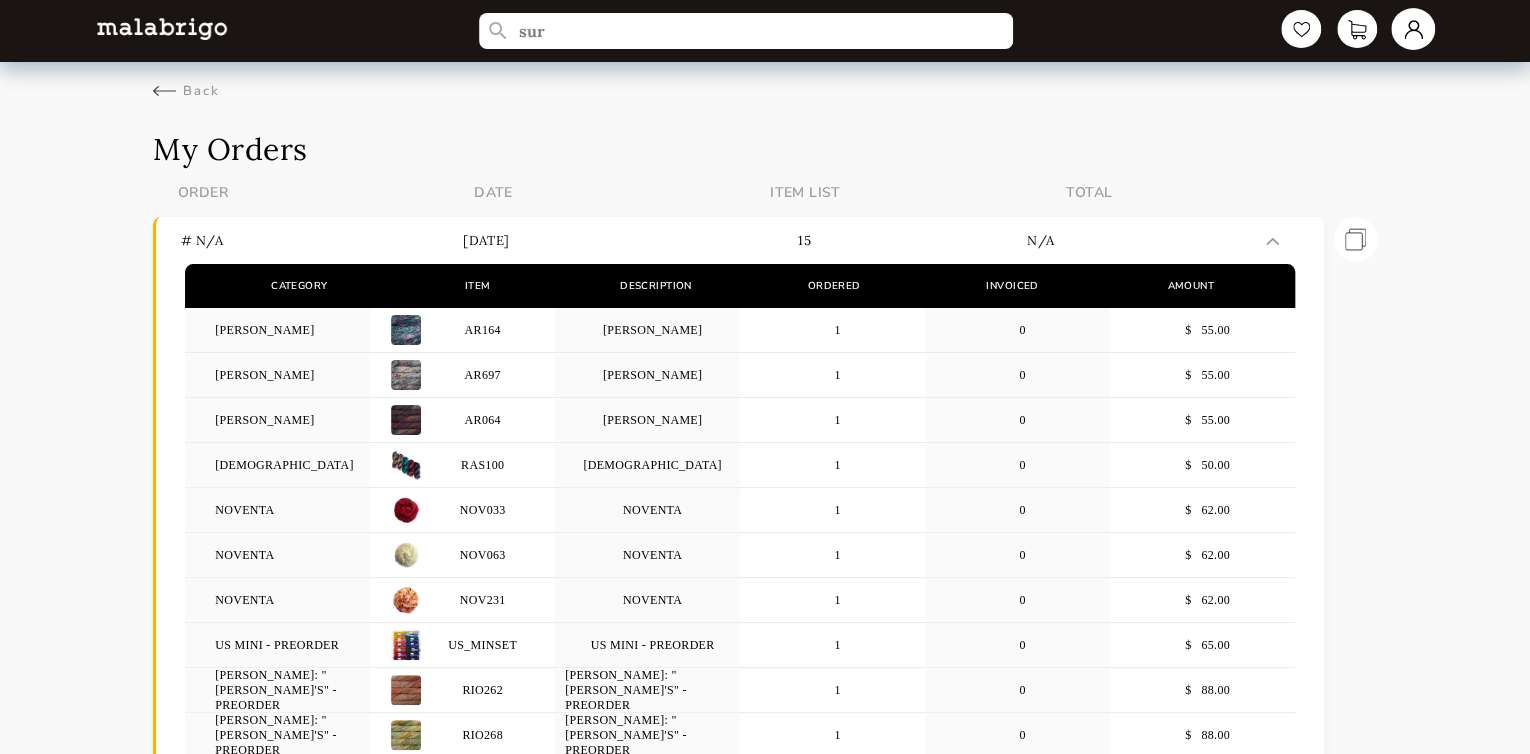 click at bounding box center [1413, 29] 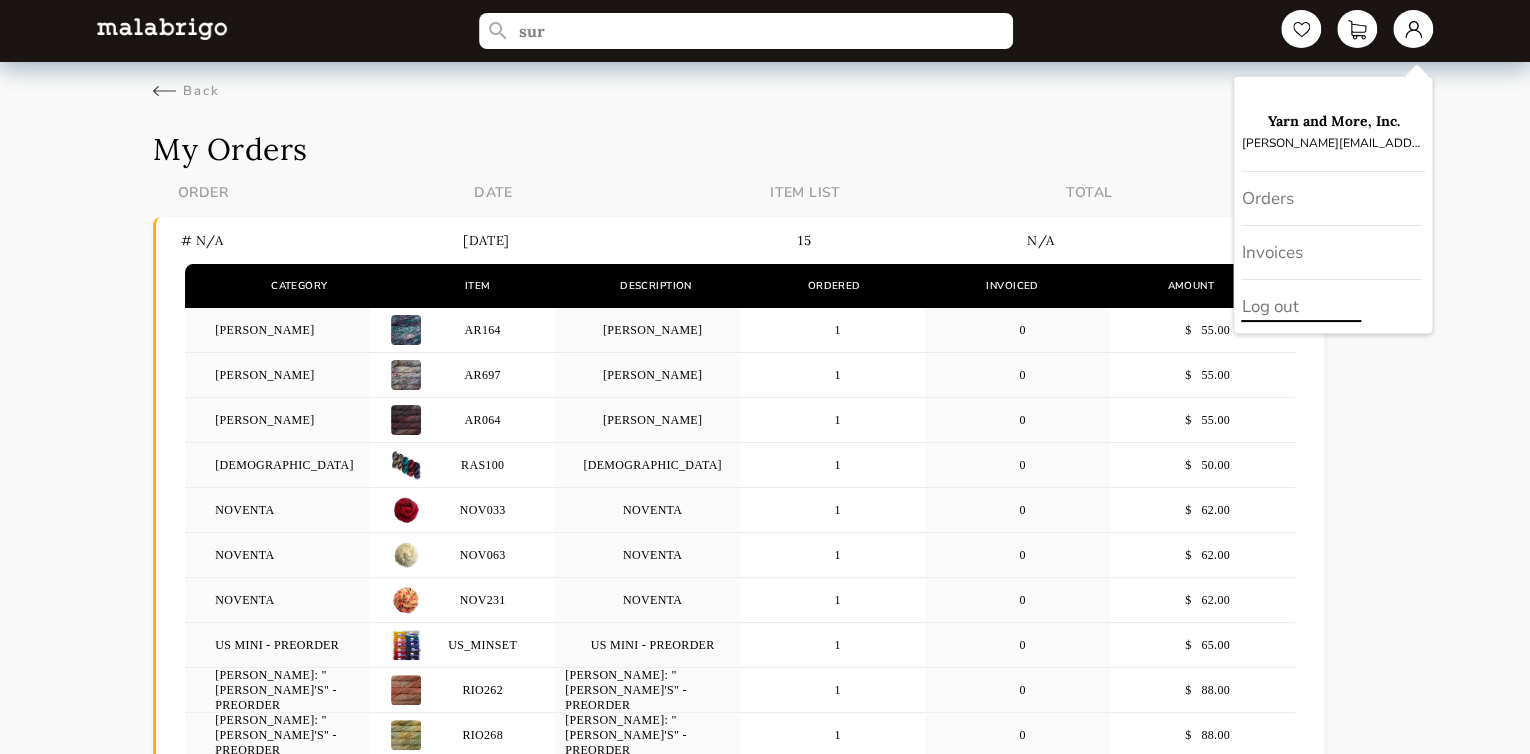 click on "Log out" at bounding box center [1333, 306] 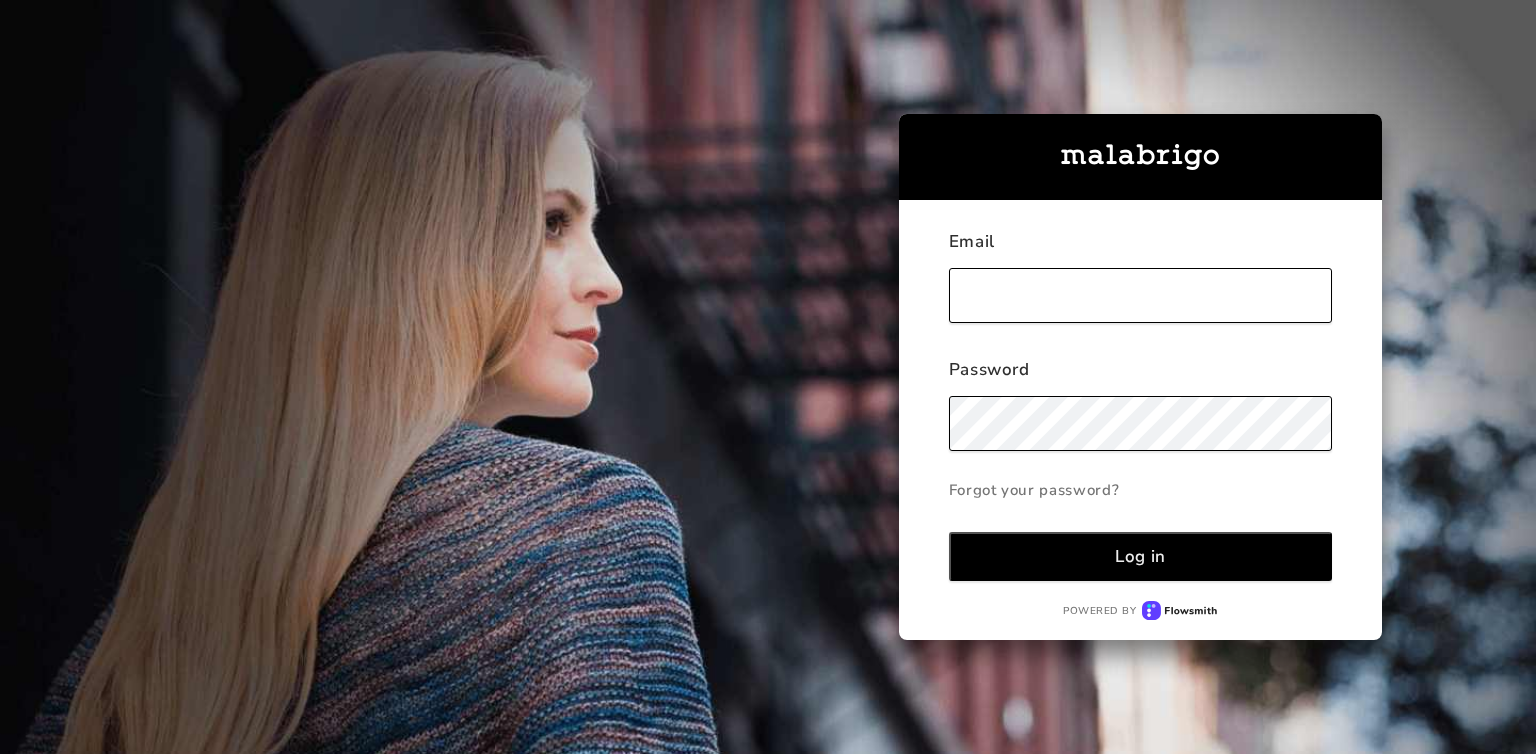 type on "[PERSON_NAME][EMAIL_ADDRESS][DOMAIN_NAME]" 